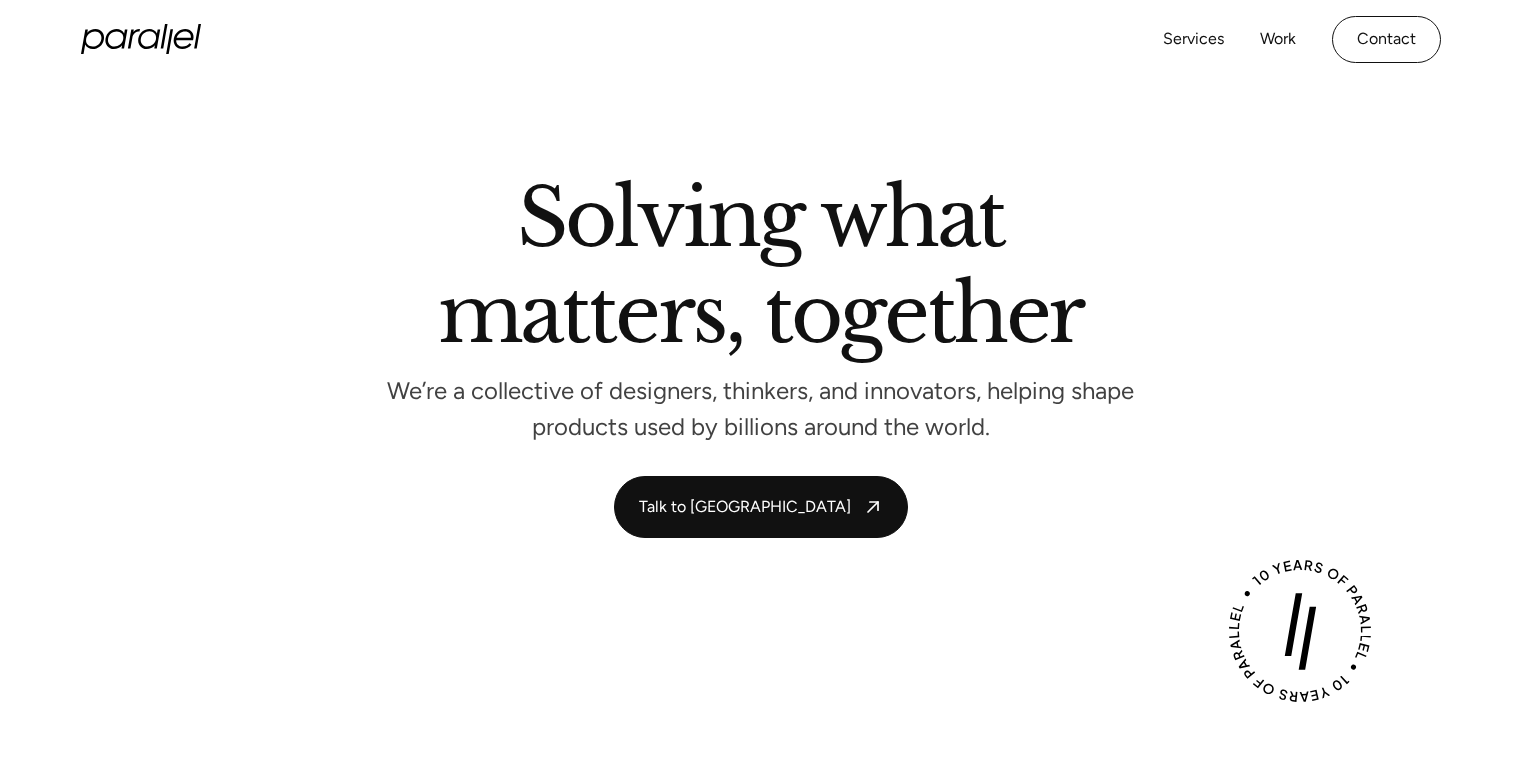 scroll, scrollTop: 0, scrollLeft: 0, axis: both 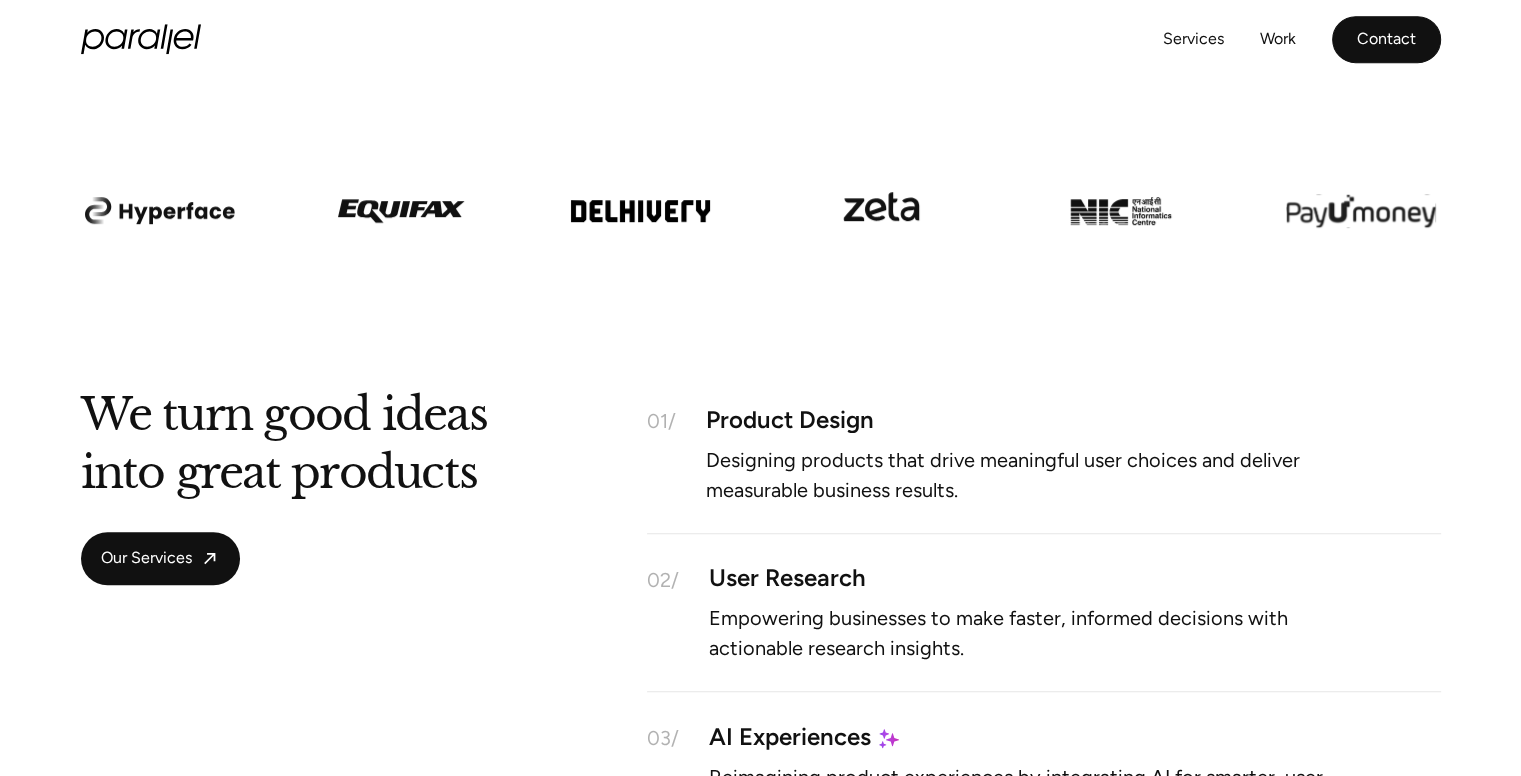 click on "Contact" at bounding box center [1386, 39] 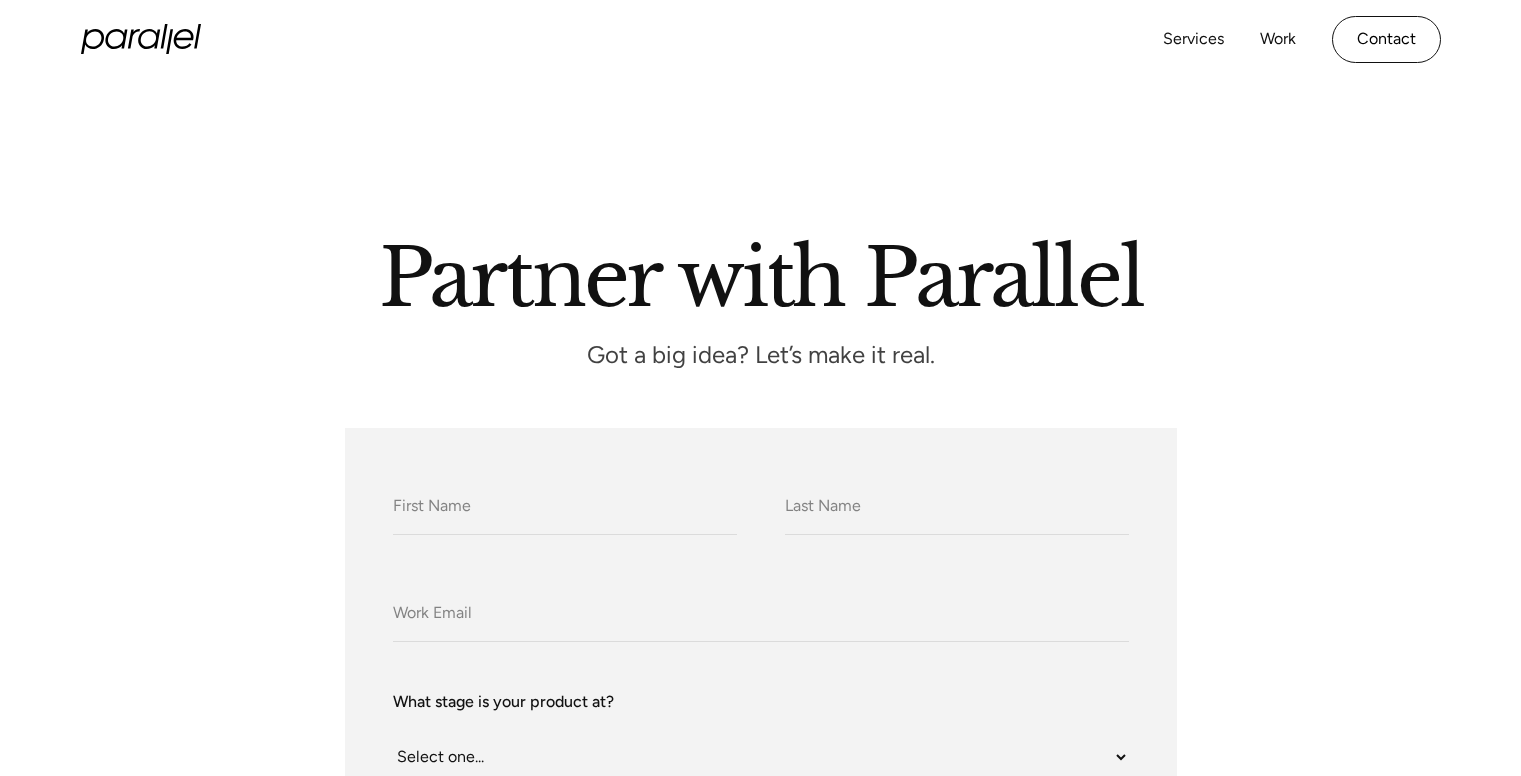 scroll, scrollTop: 44, scrollLeft: 0, axis: vertical 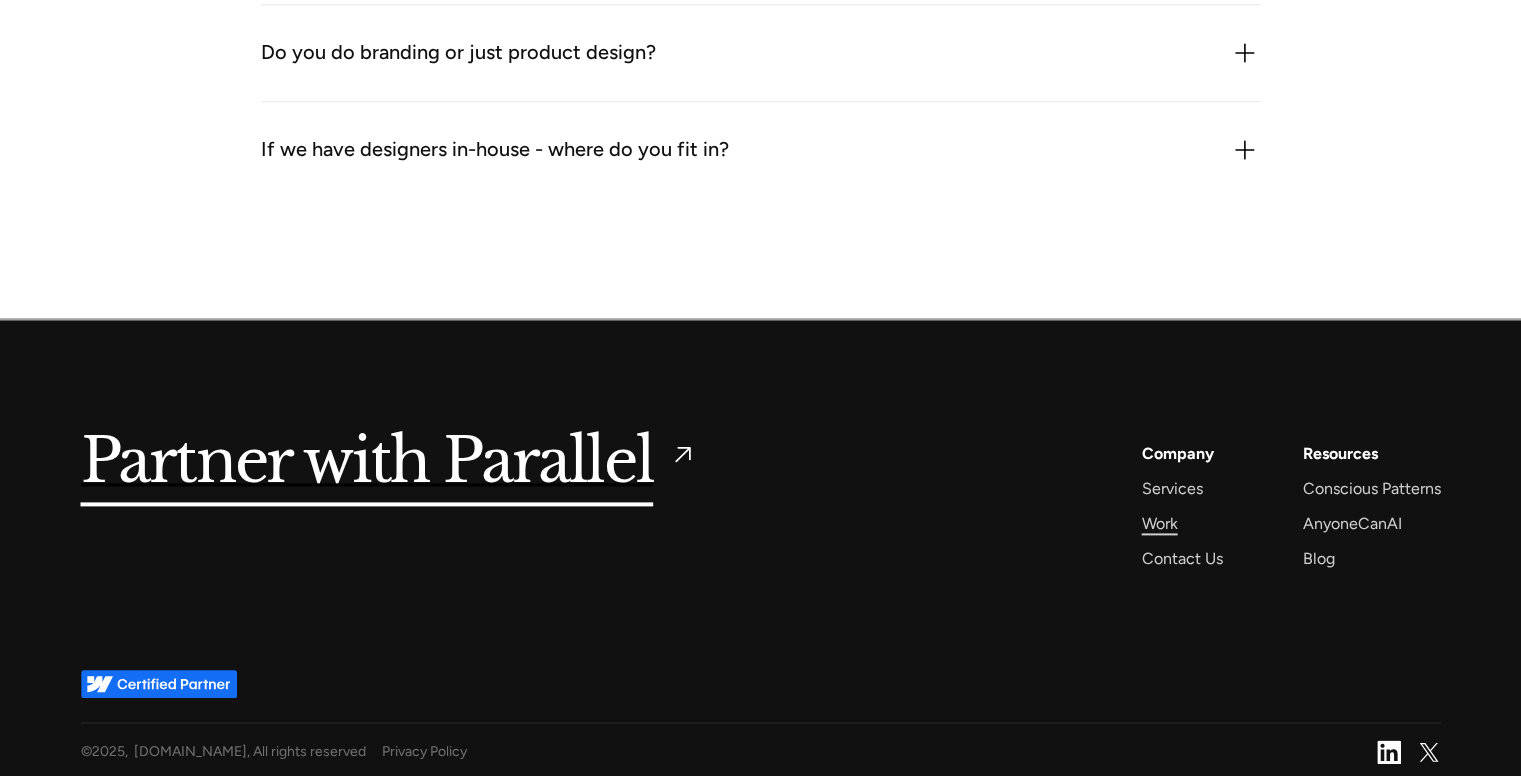 click on "Work" at bounding box center [1160, 523] 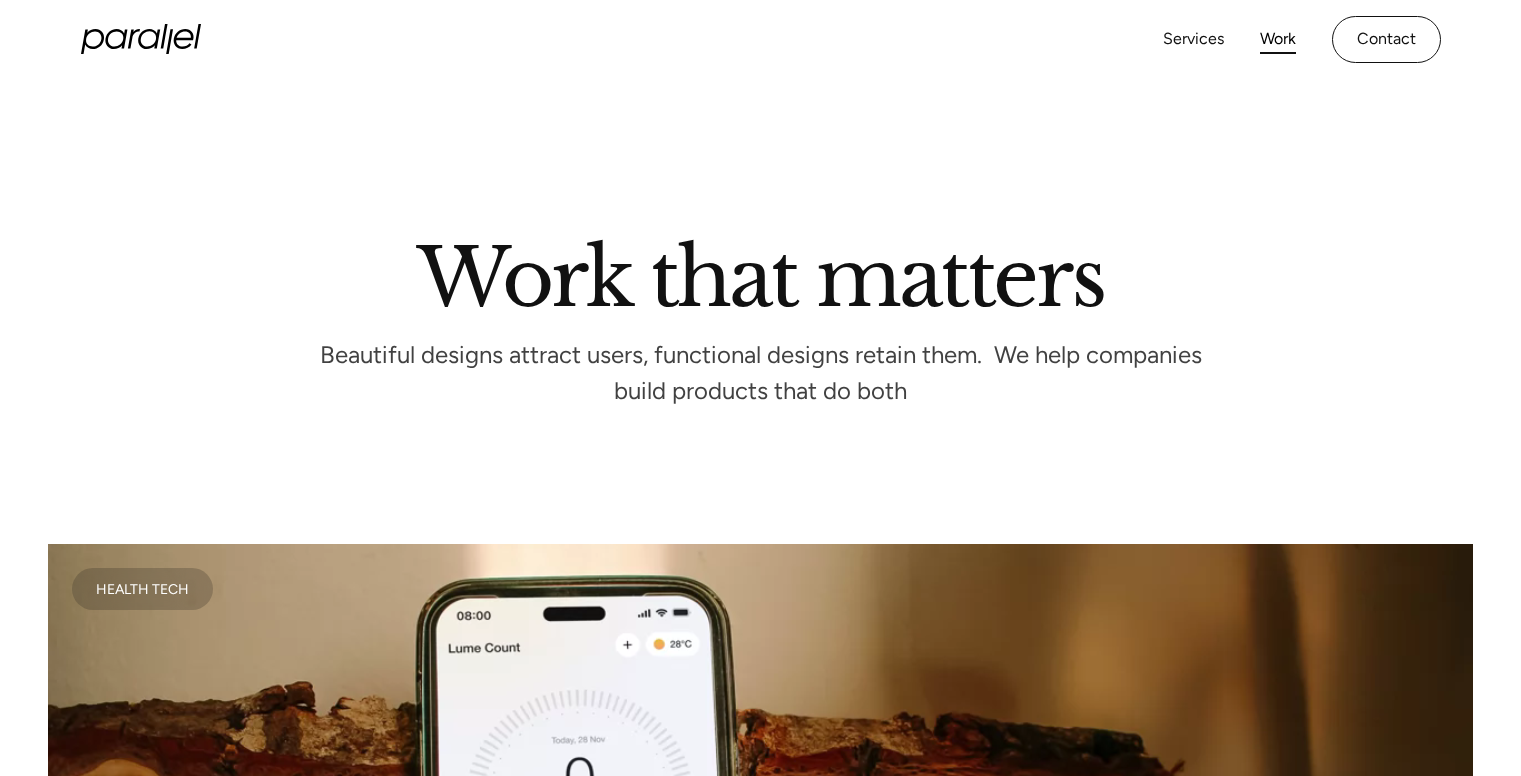 scroll, scrollTop: 0, scrollLeft: 0, axis: both 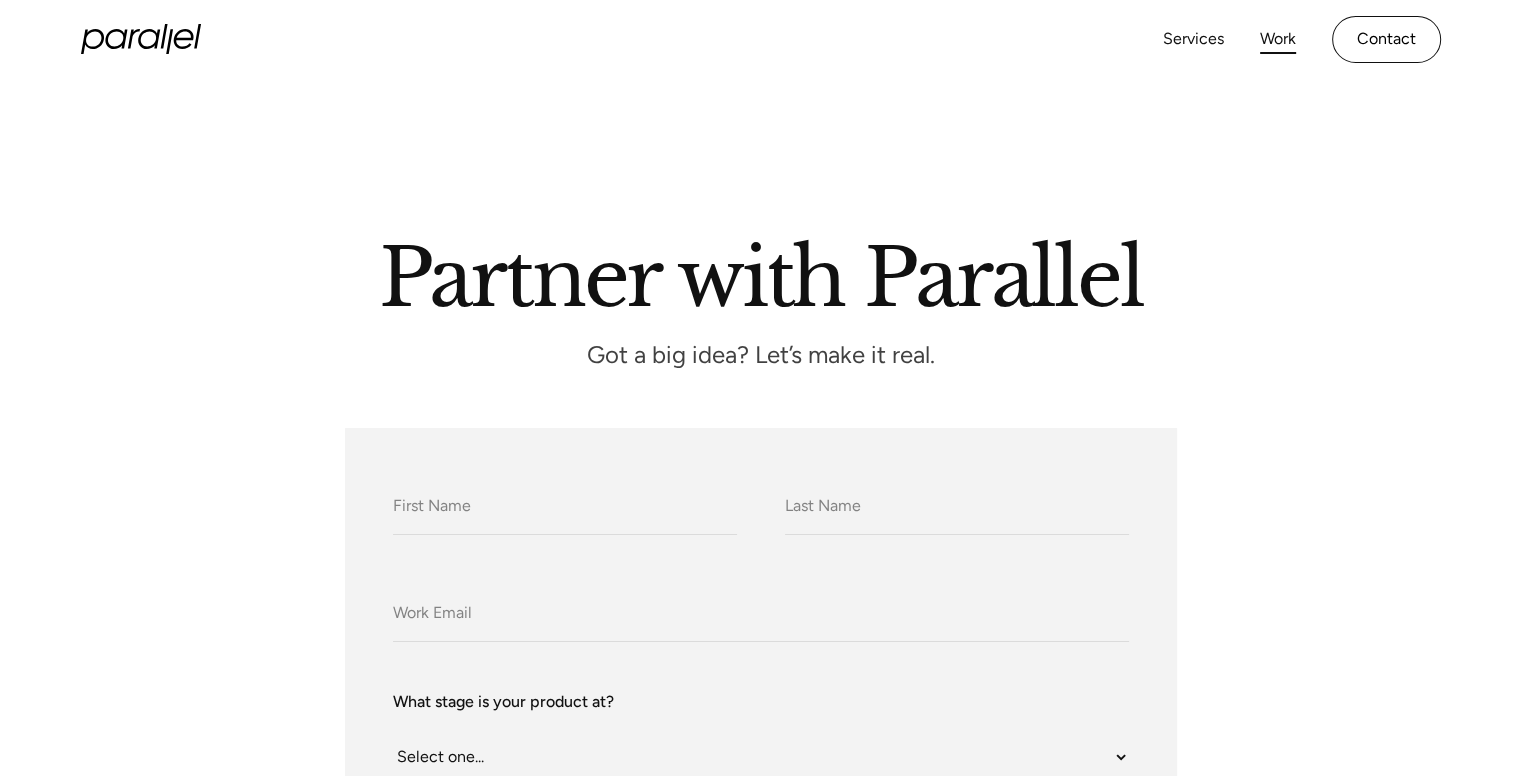 click on "Work" at bounding box center [1278, 39] 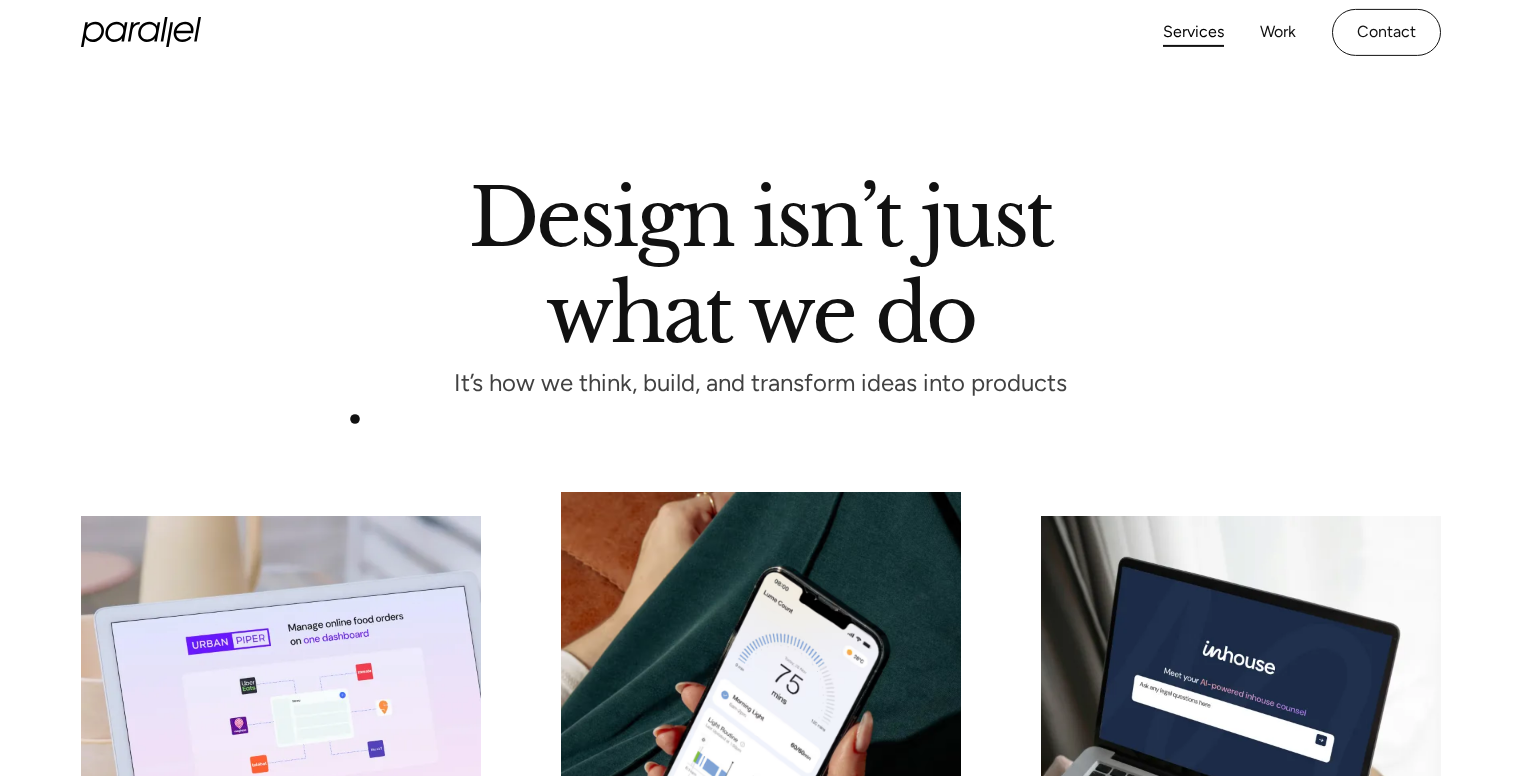 scroll, scrollTop: 0, scrollLeft: 0, axis: both 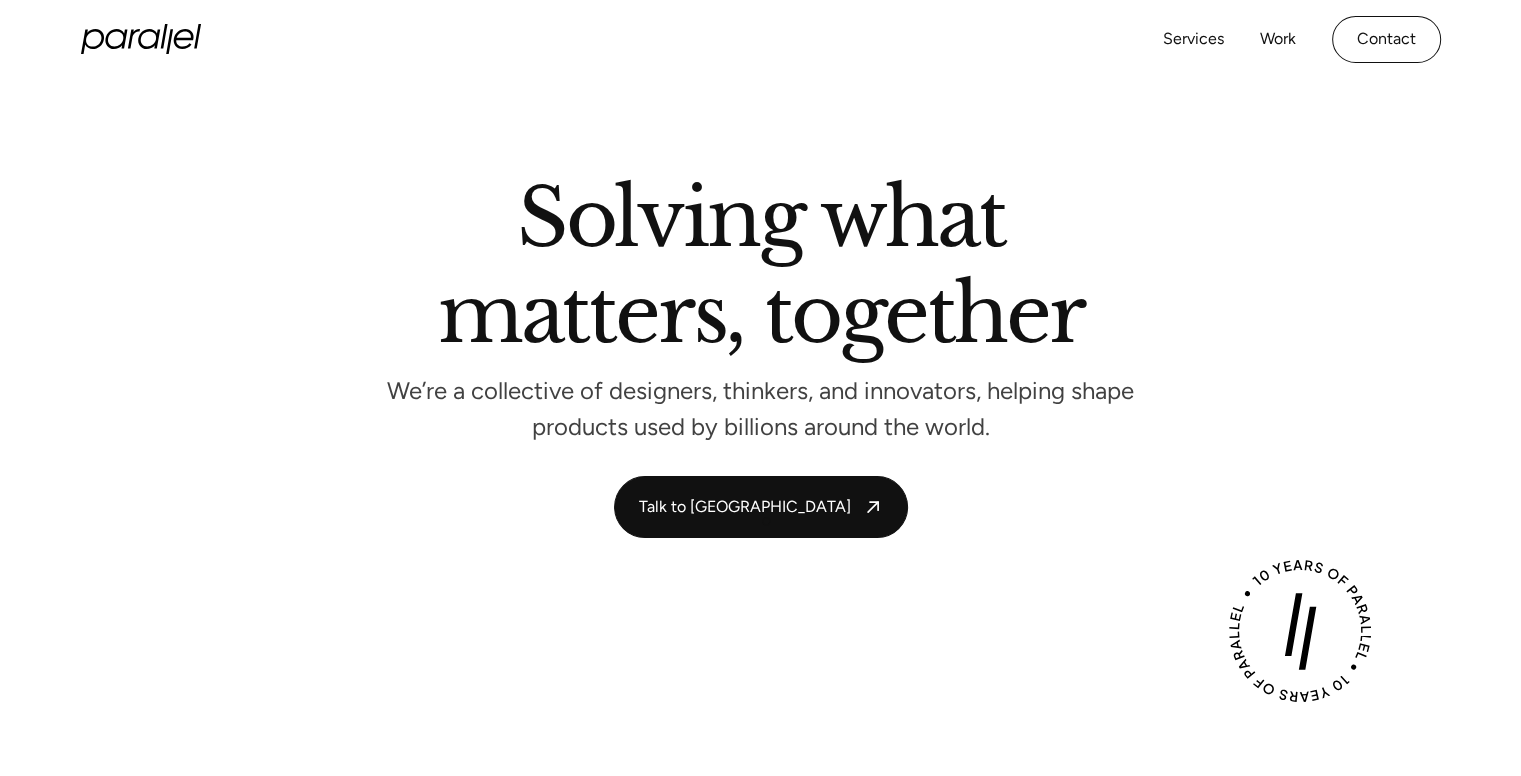click on "Talk to [GEOGRAPHIC_DATA]" at bounding box center [761, 507] 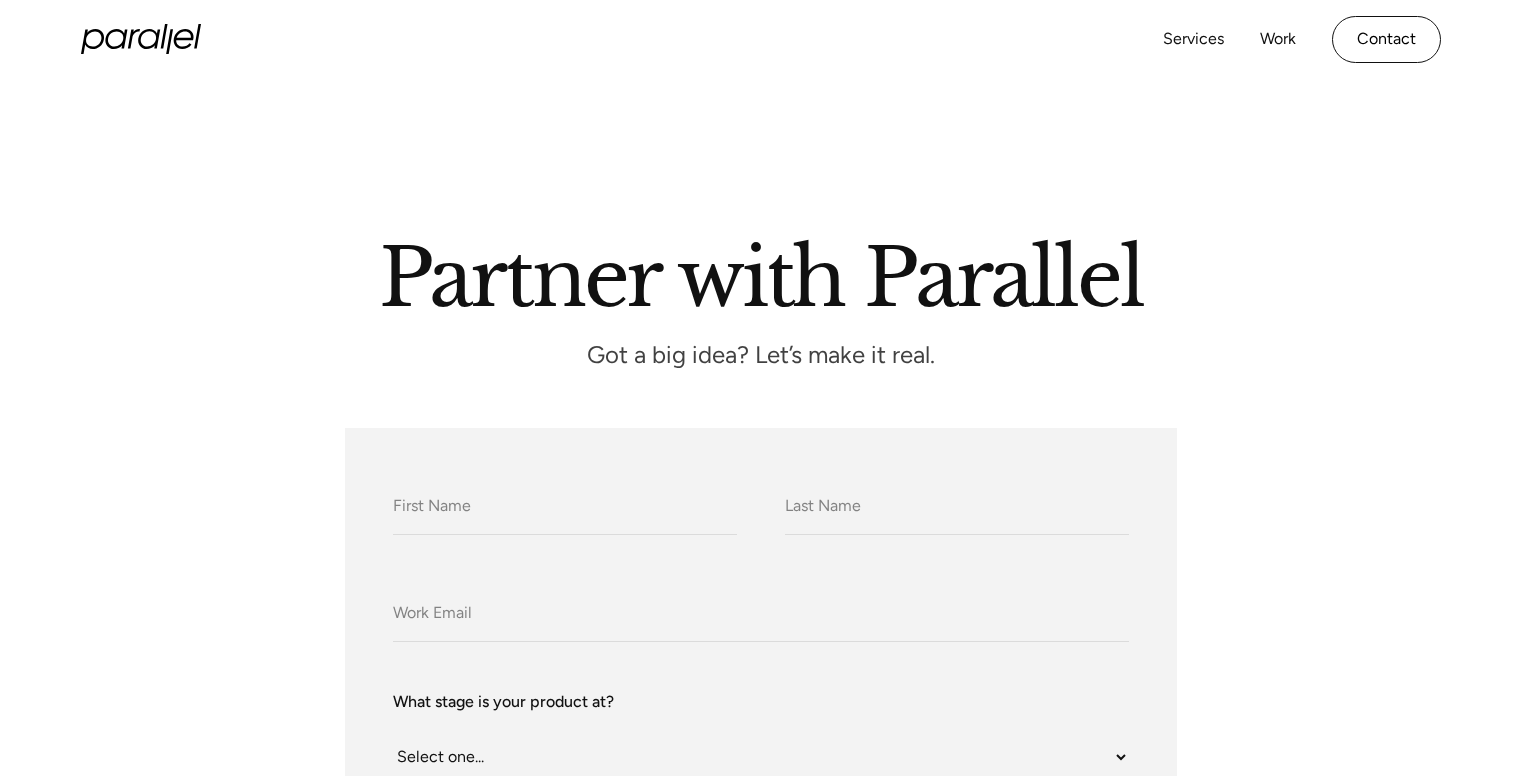 scroll, scrollTop: 0, scrollLeft: 0, axis: both 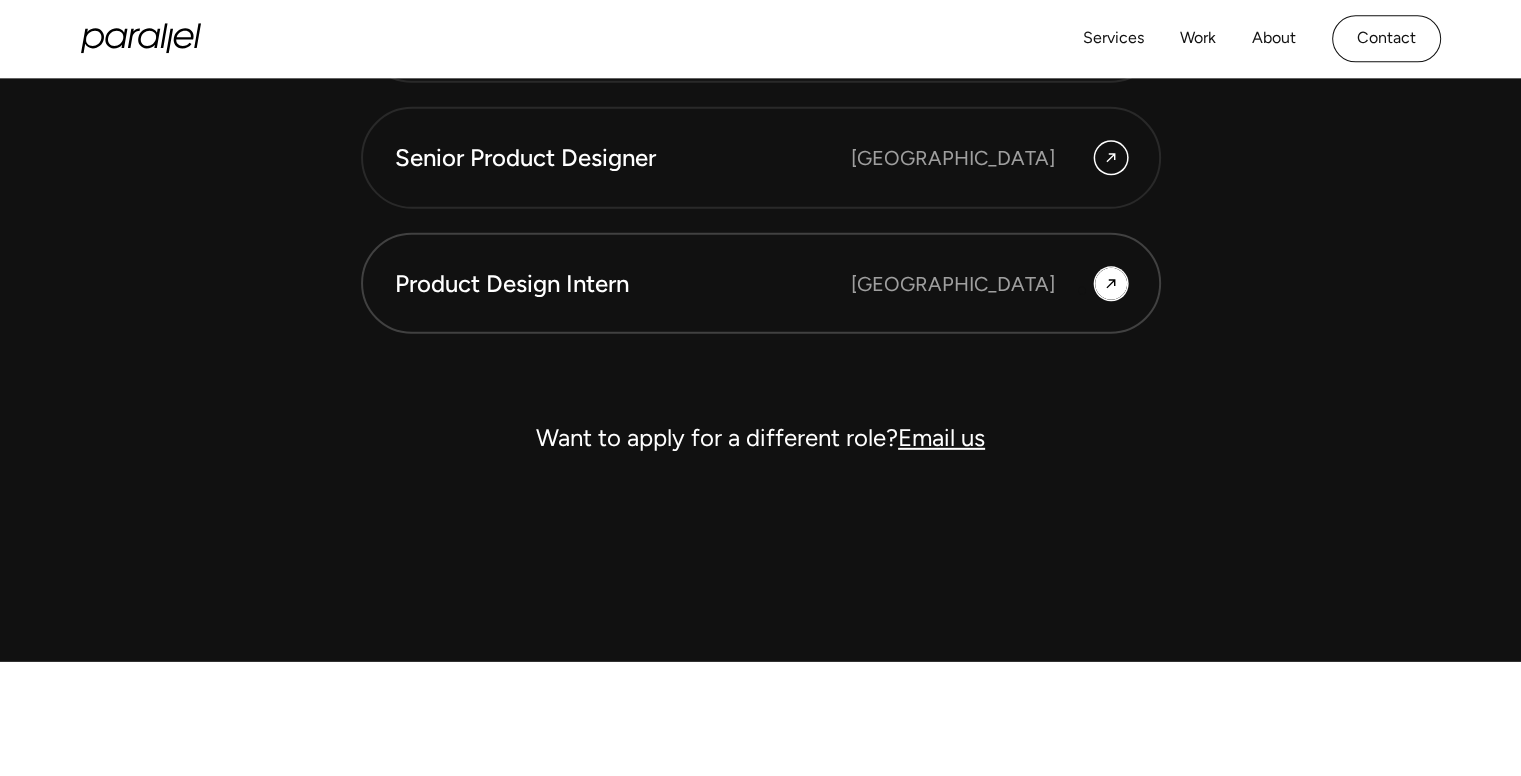 click on "[GEOGRAPHIC_DATA]" at bounding box center [989, 284] 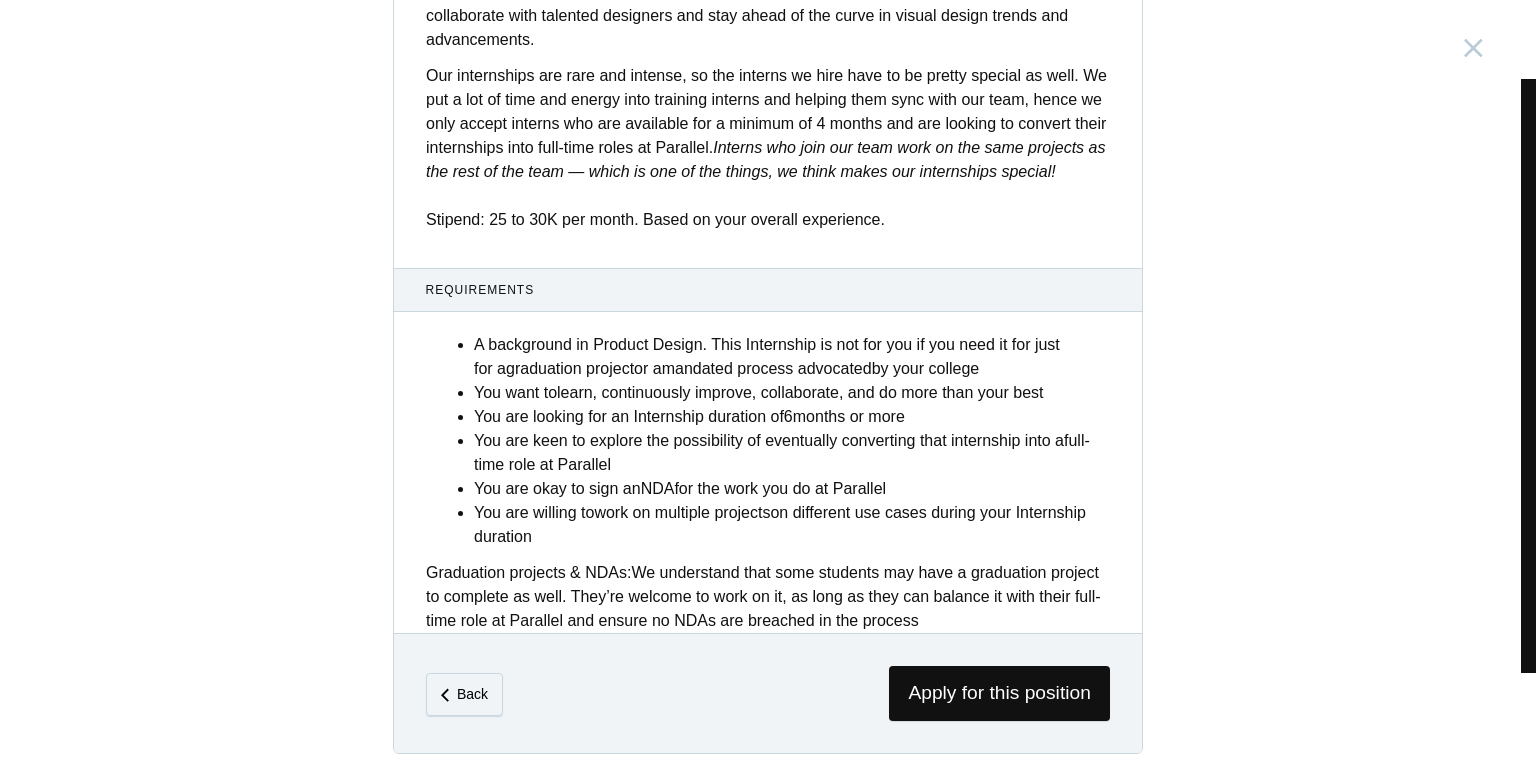 scroll, scrollTop: 738, scrollLeft: 0, axis: vertical 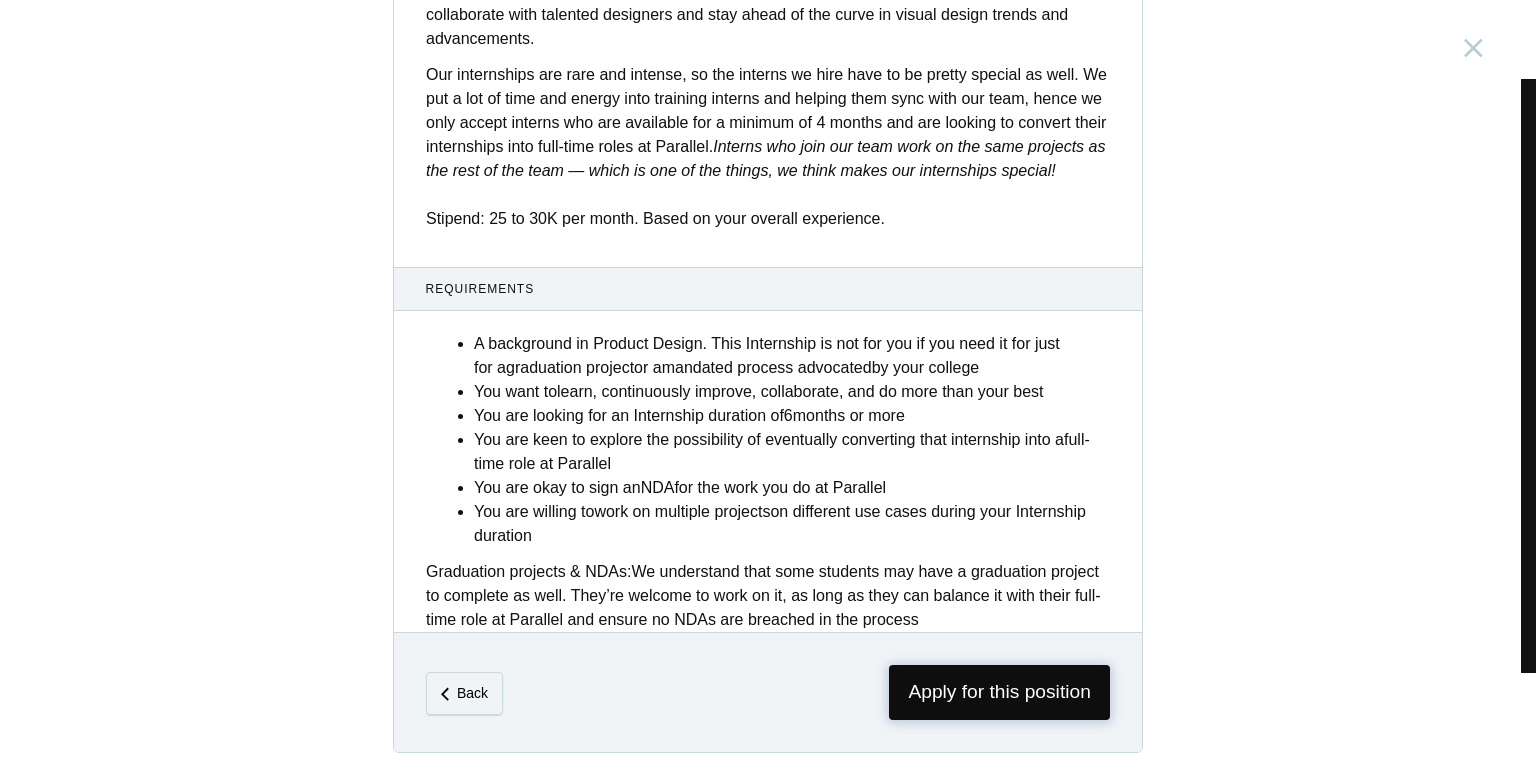 click on "Apply for this position" at bounding box center (999, 692) 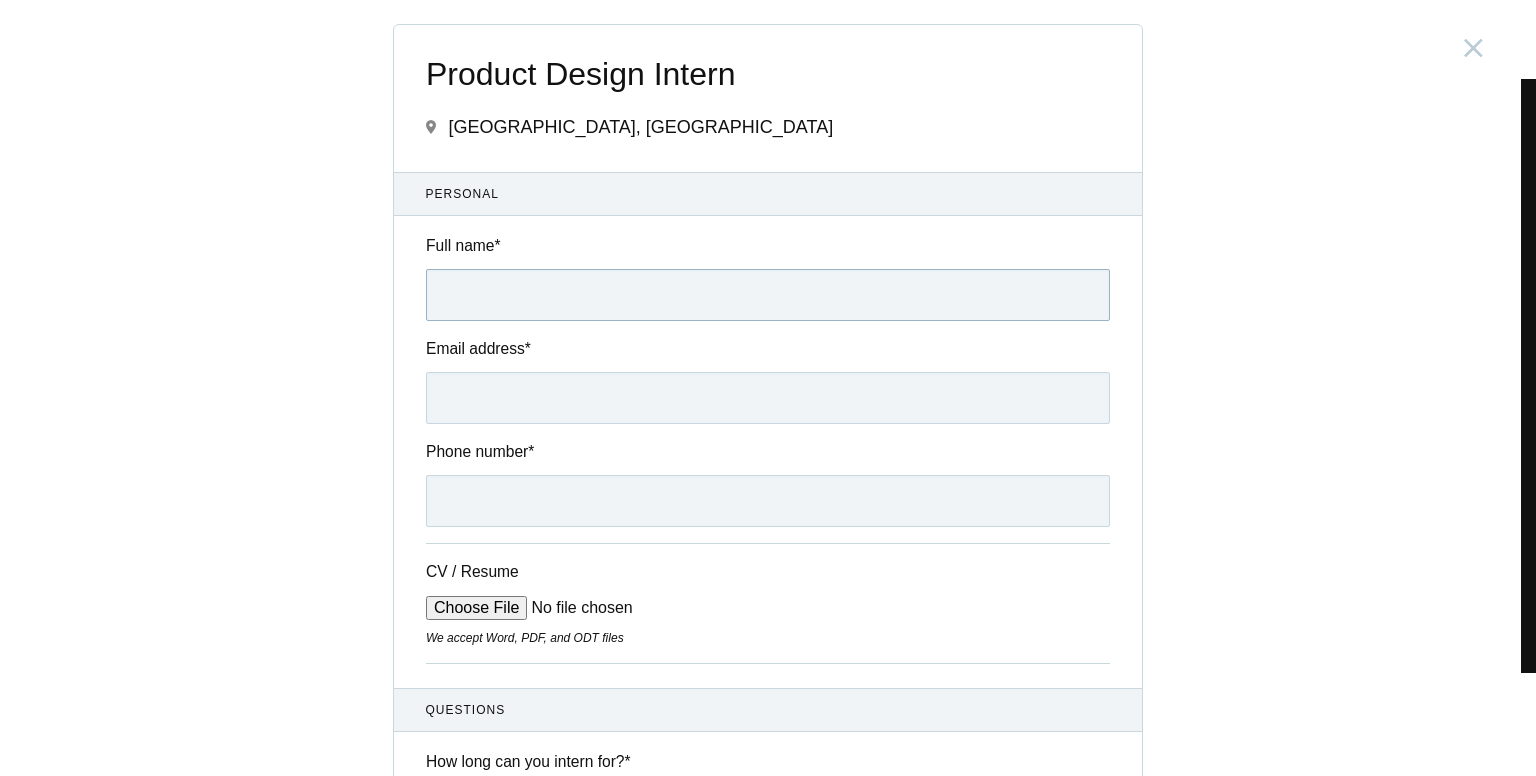 click on "Full name  *" at bounding box center (768, 295) 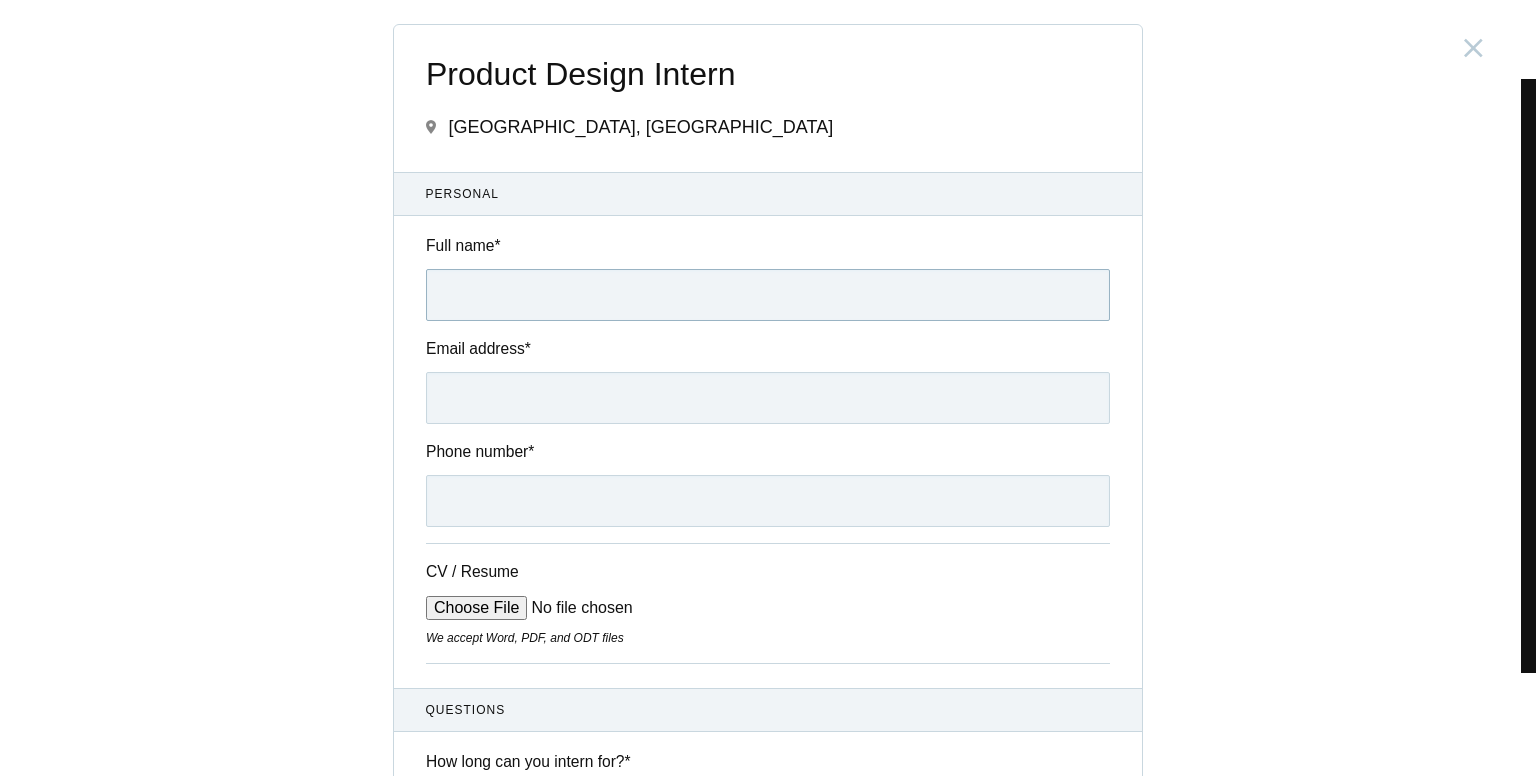 click on "Full name  *" at bounding box center (768, 295) 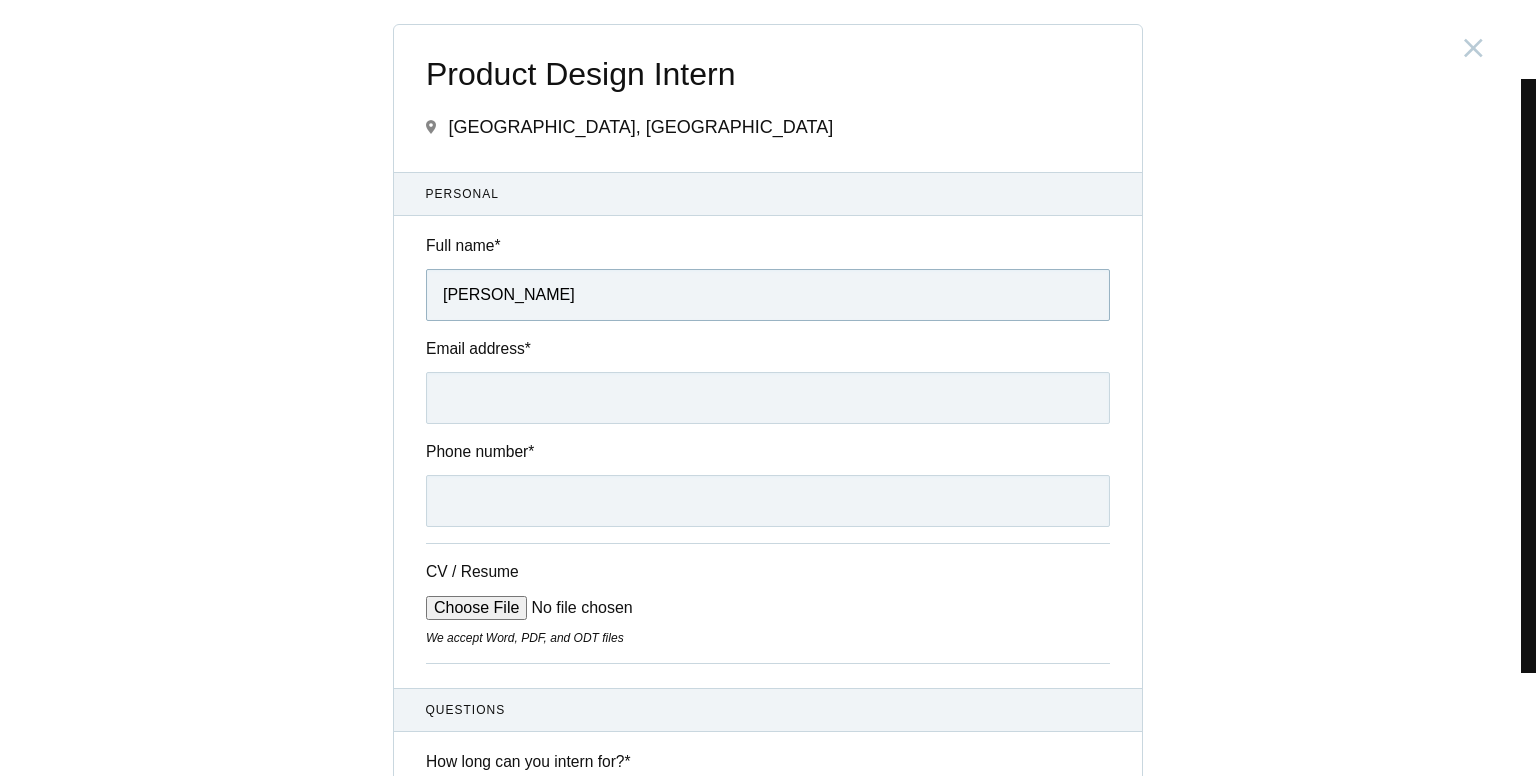 type on "[PERSON_NAME]" 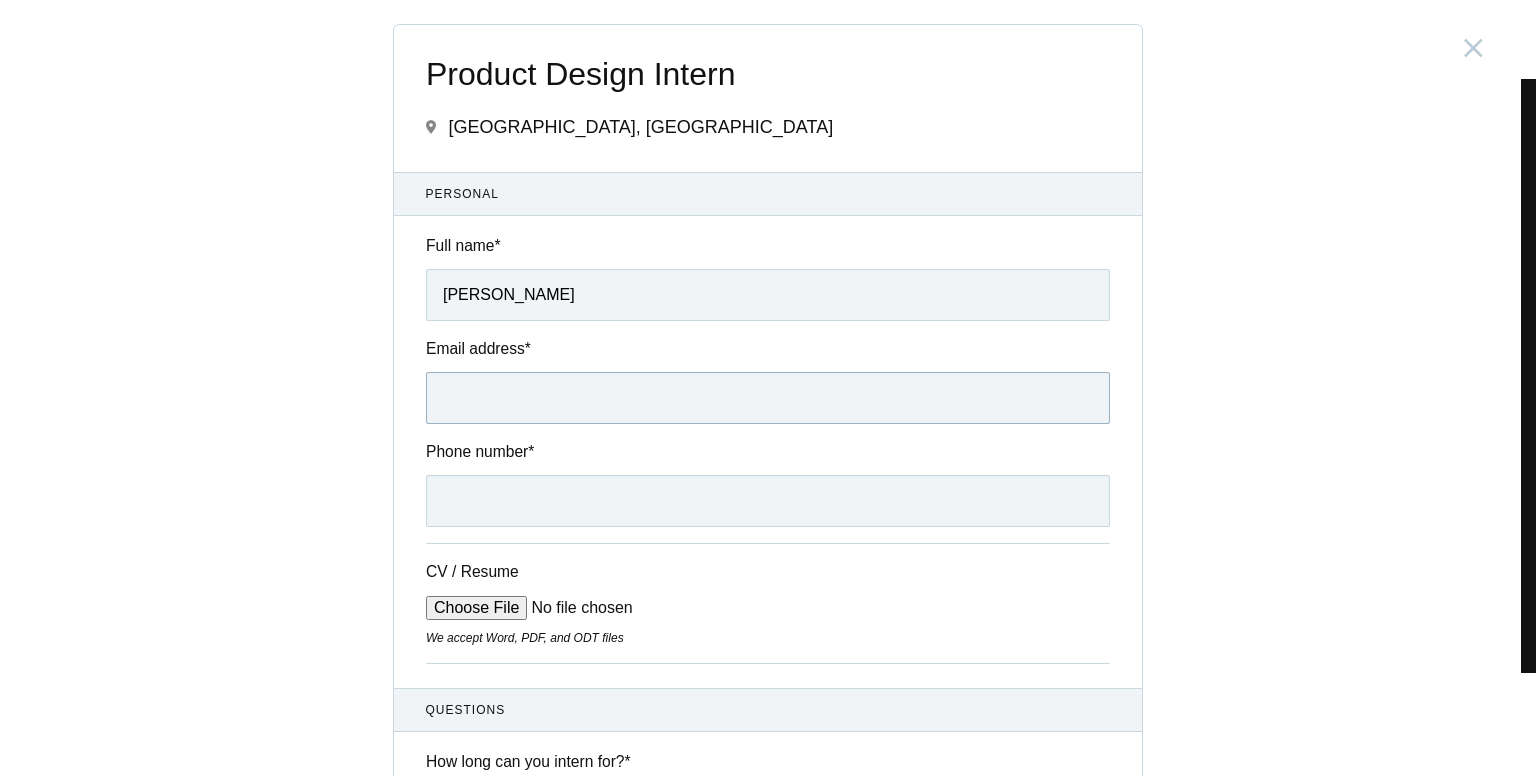 click on "Email address  *" at bounding box center (768, 398) 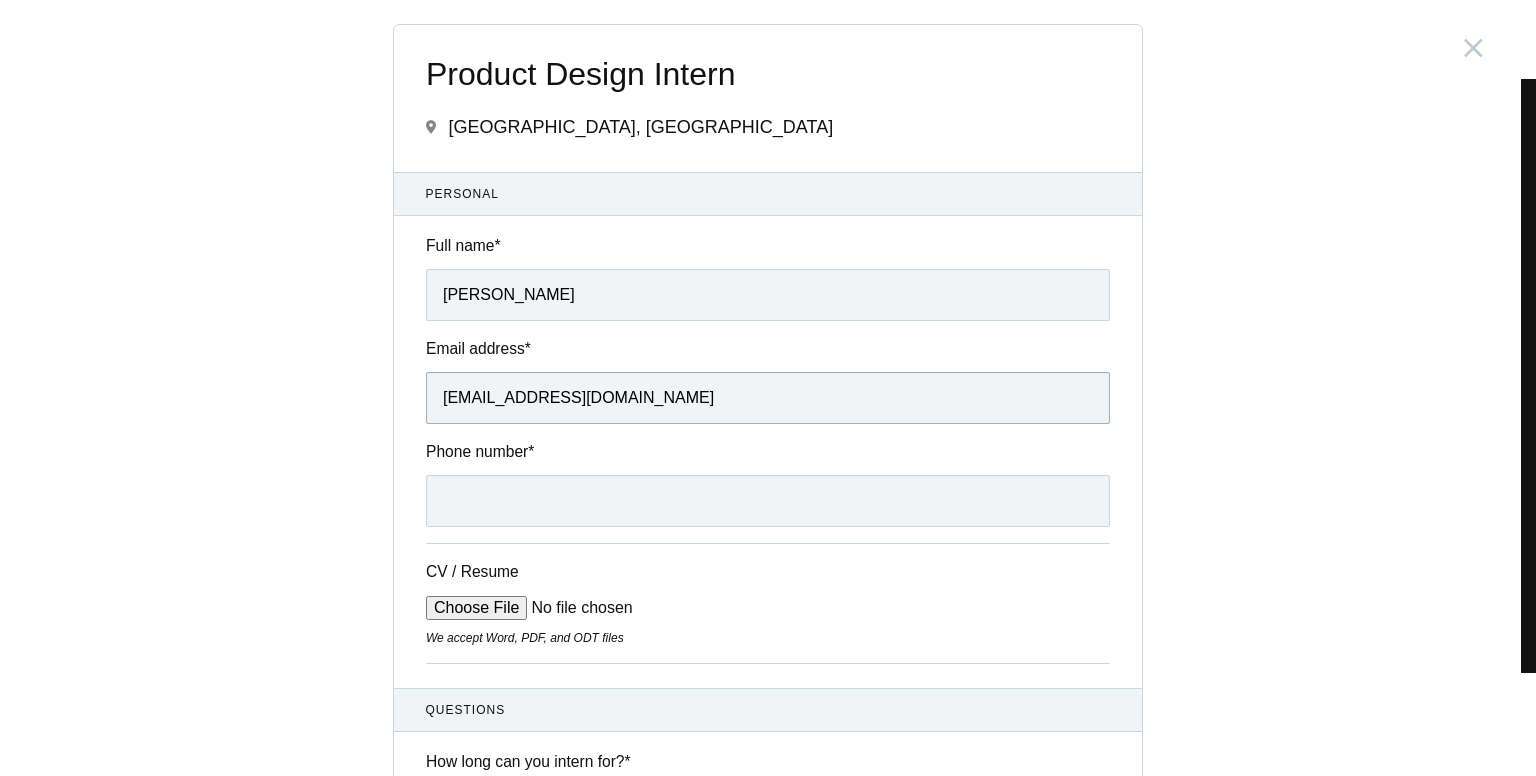 type on "[EMAIL_ADDRESS][DOMAIN_NAME]" 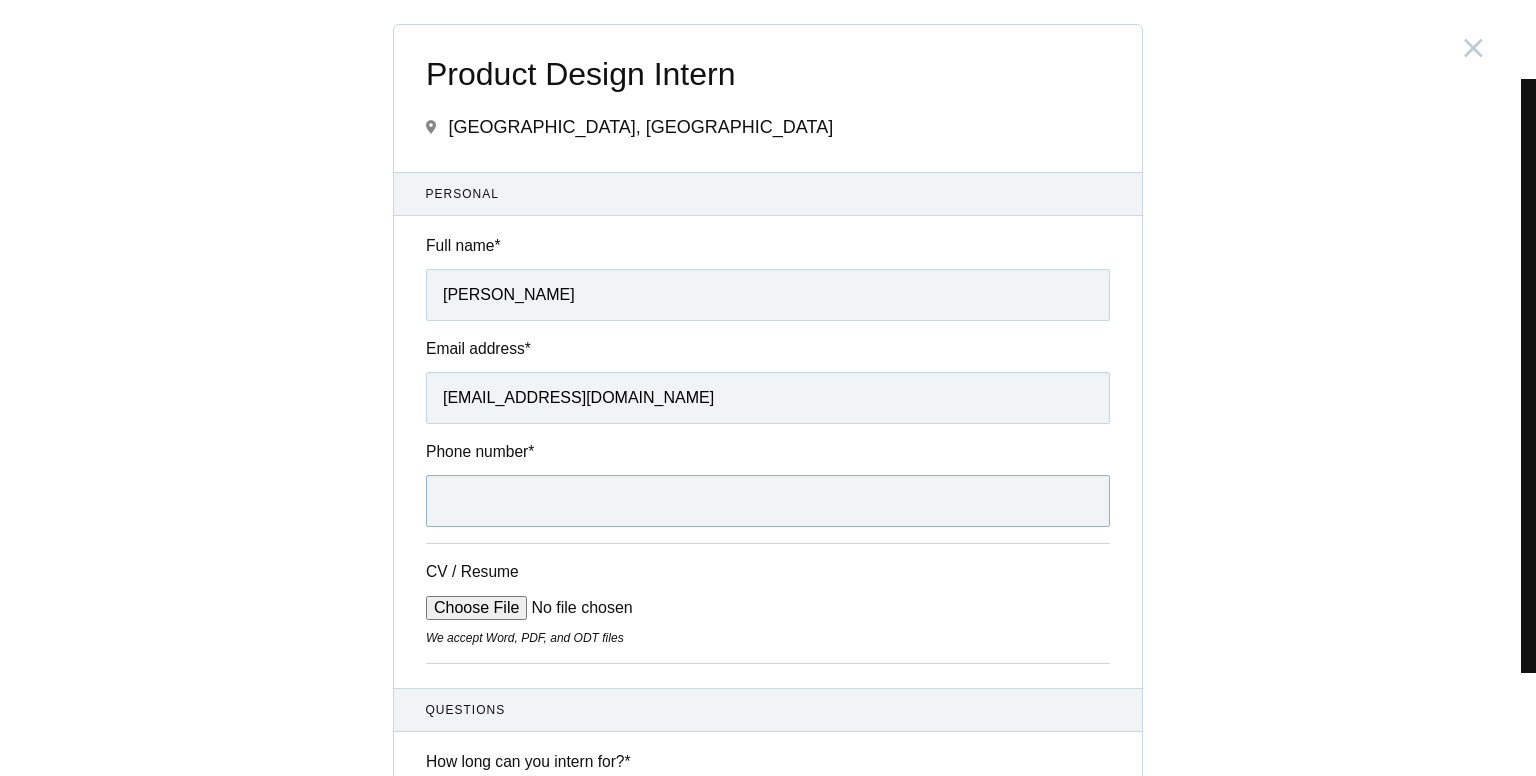 click on "Phone number  *" at bounding box center [768, 501] 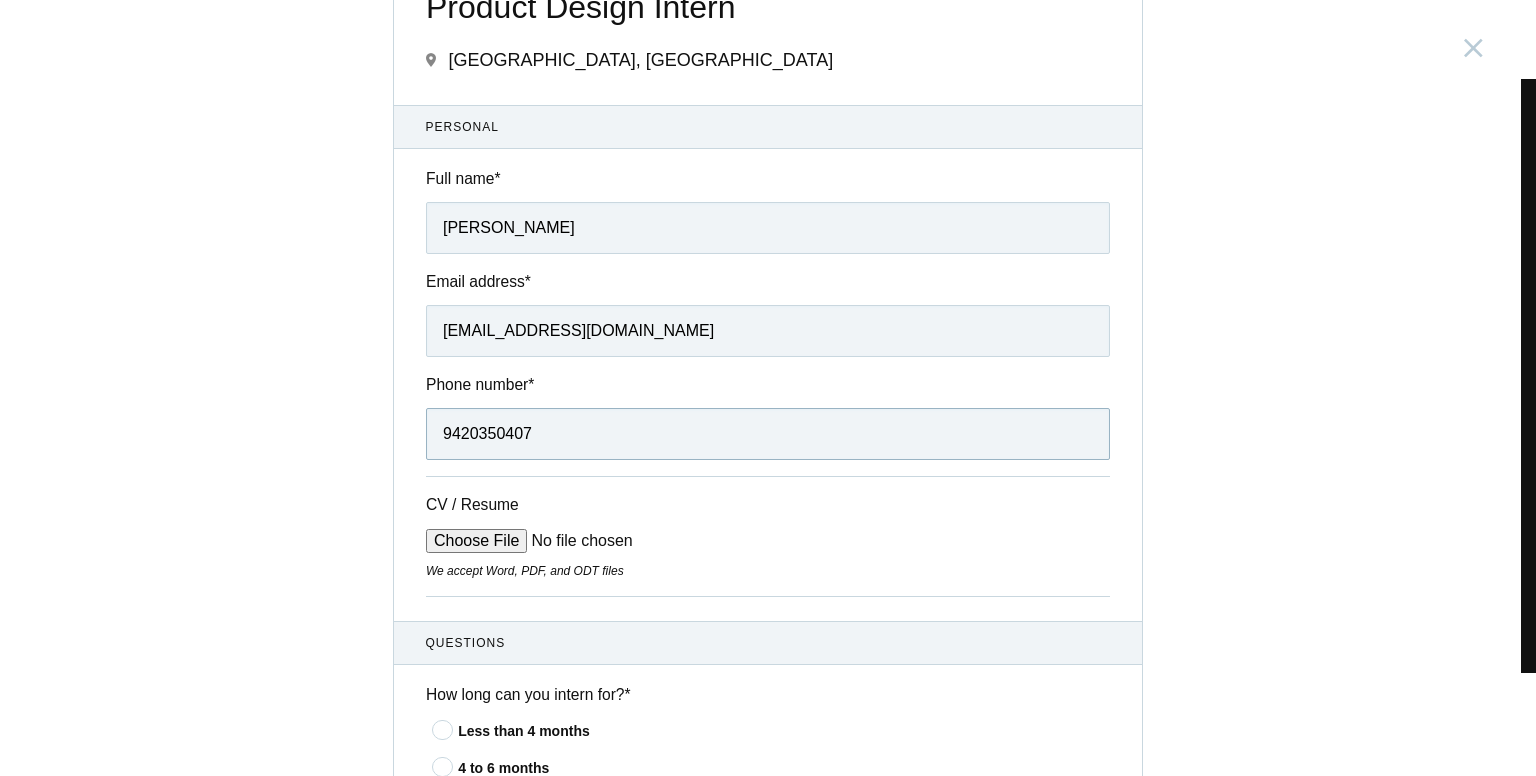 scroll, scrollTop: 68, scrollLeft: 0, axis: vertical 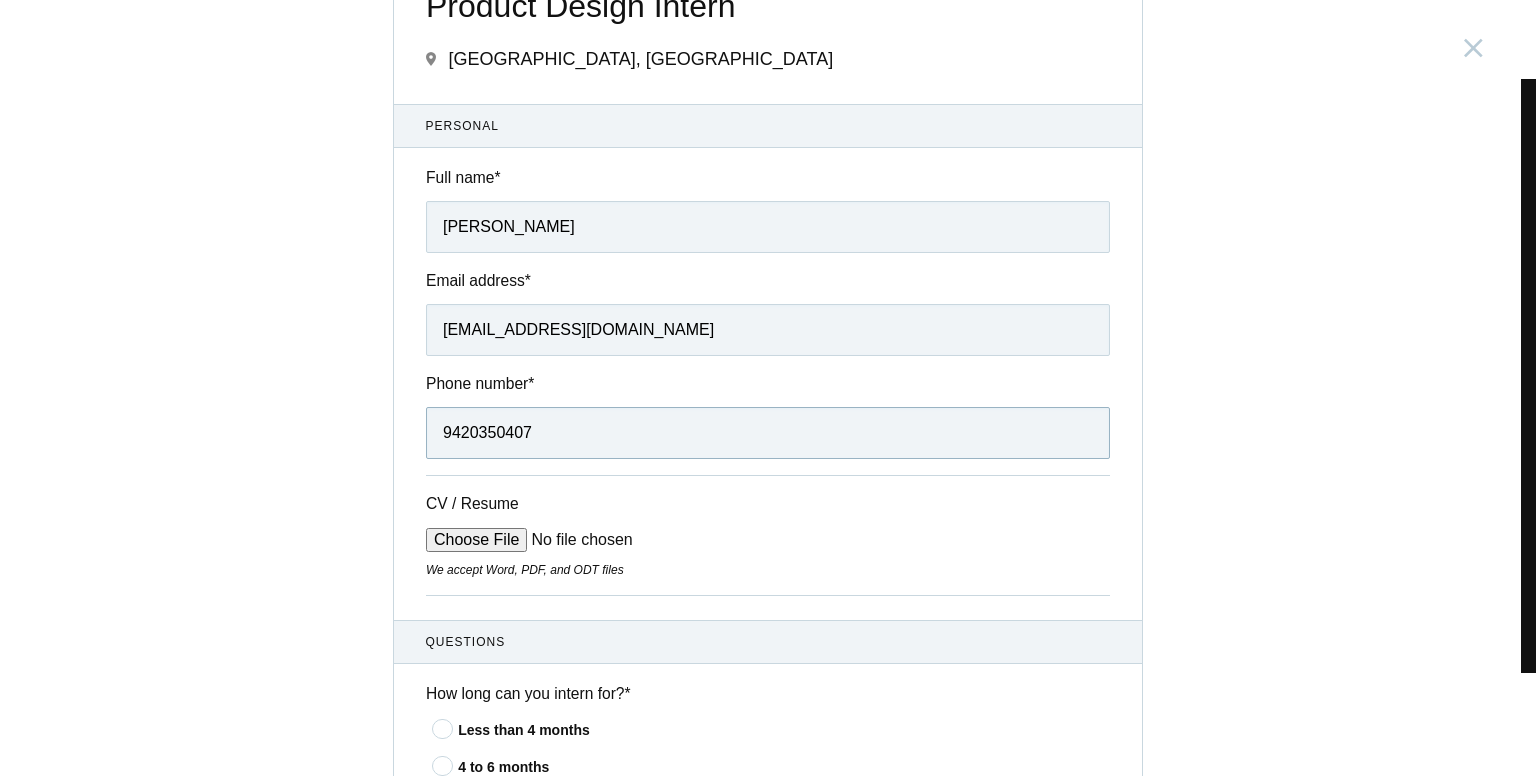 type on "9420350407" 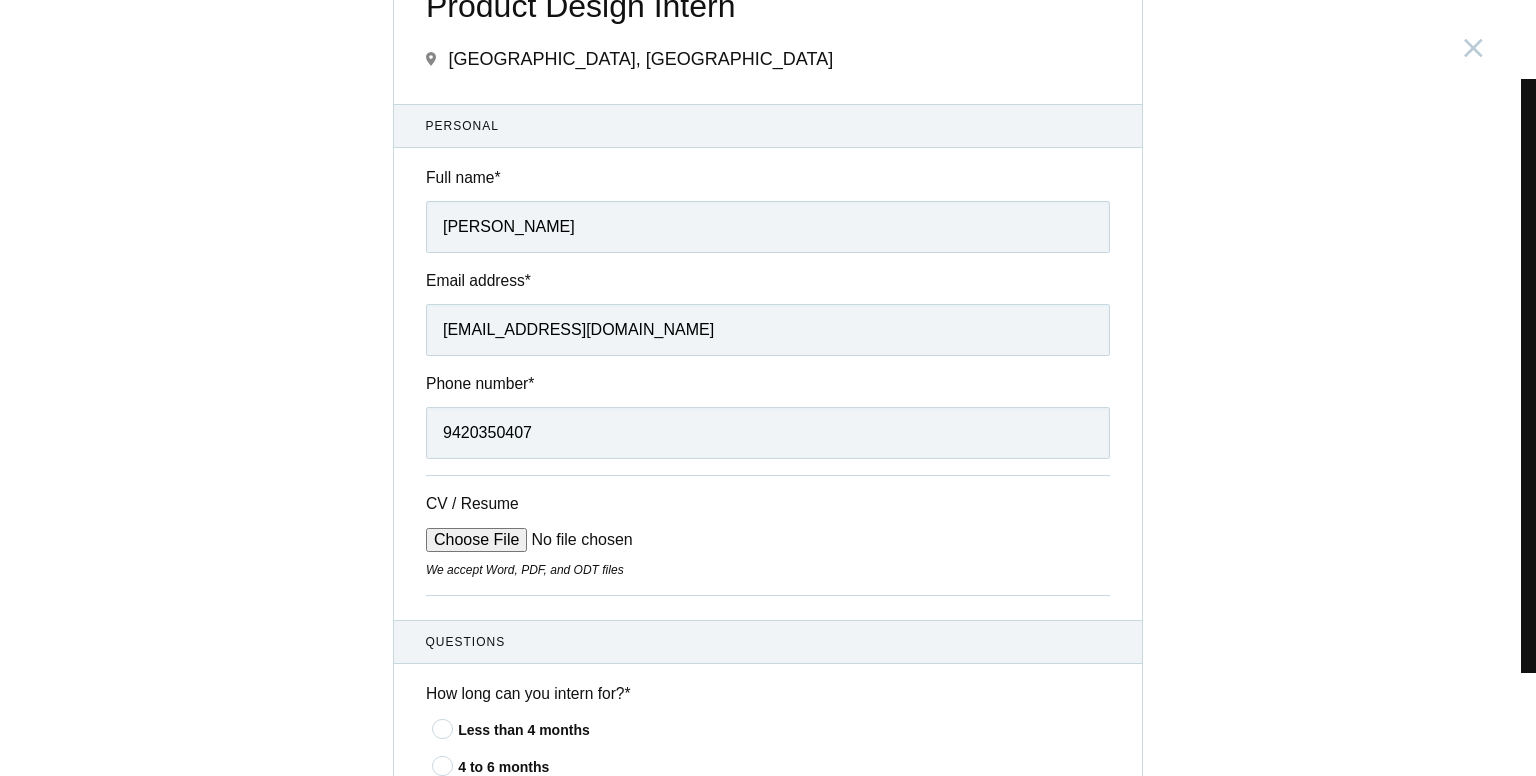 click on "CV / Resume" at bounding box center (577, 540) 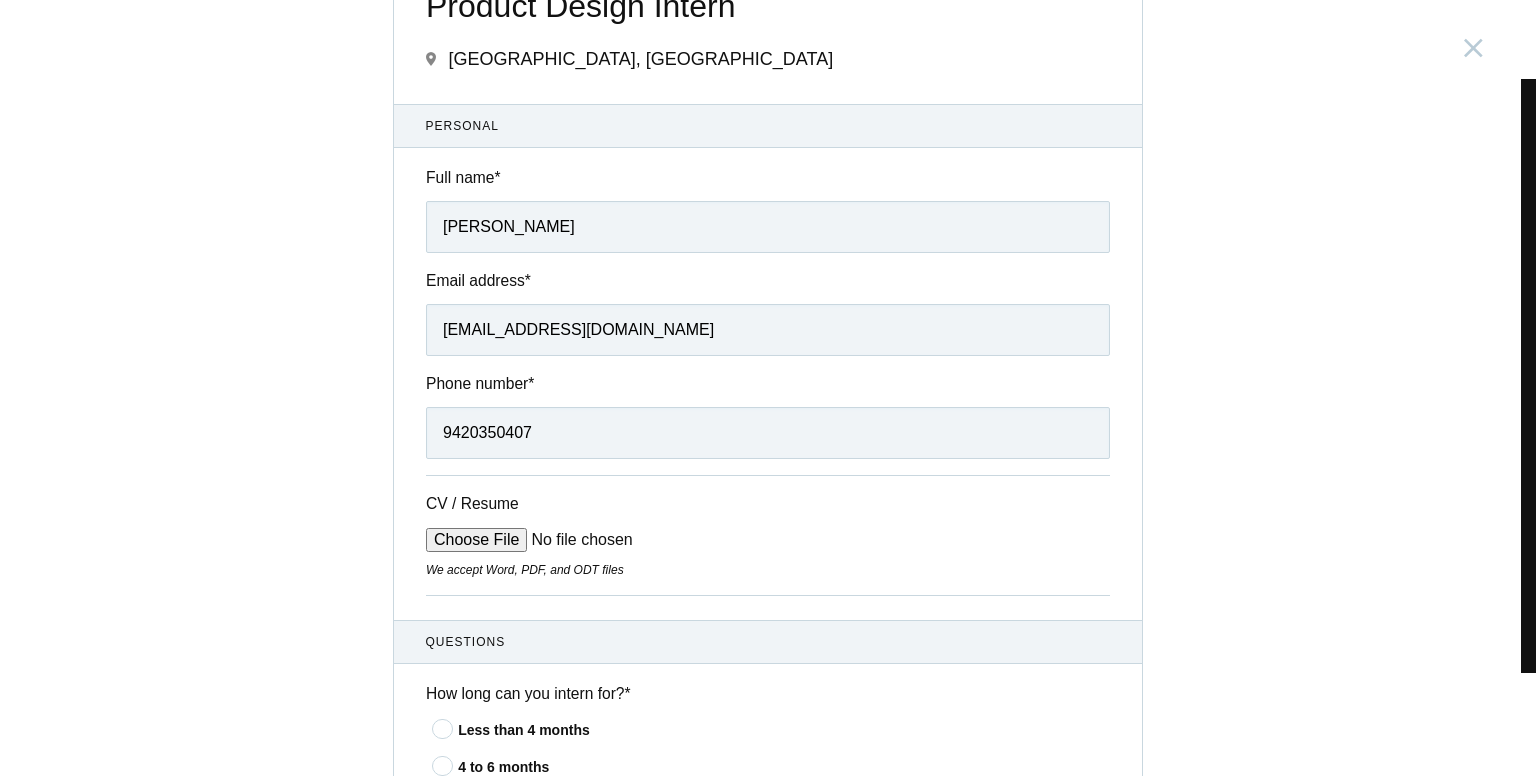 type on "C:\fakepath\Resume.pdf" 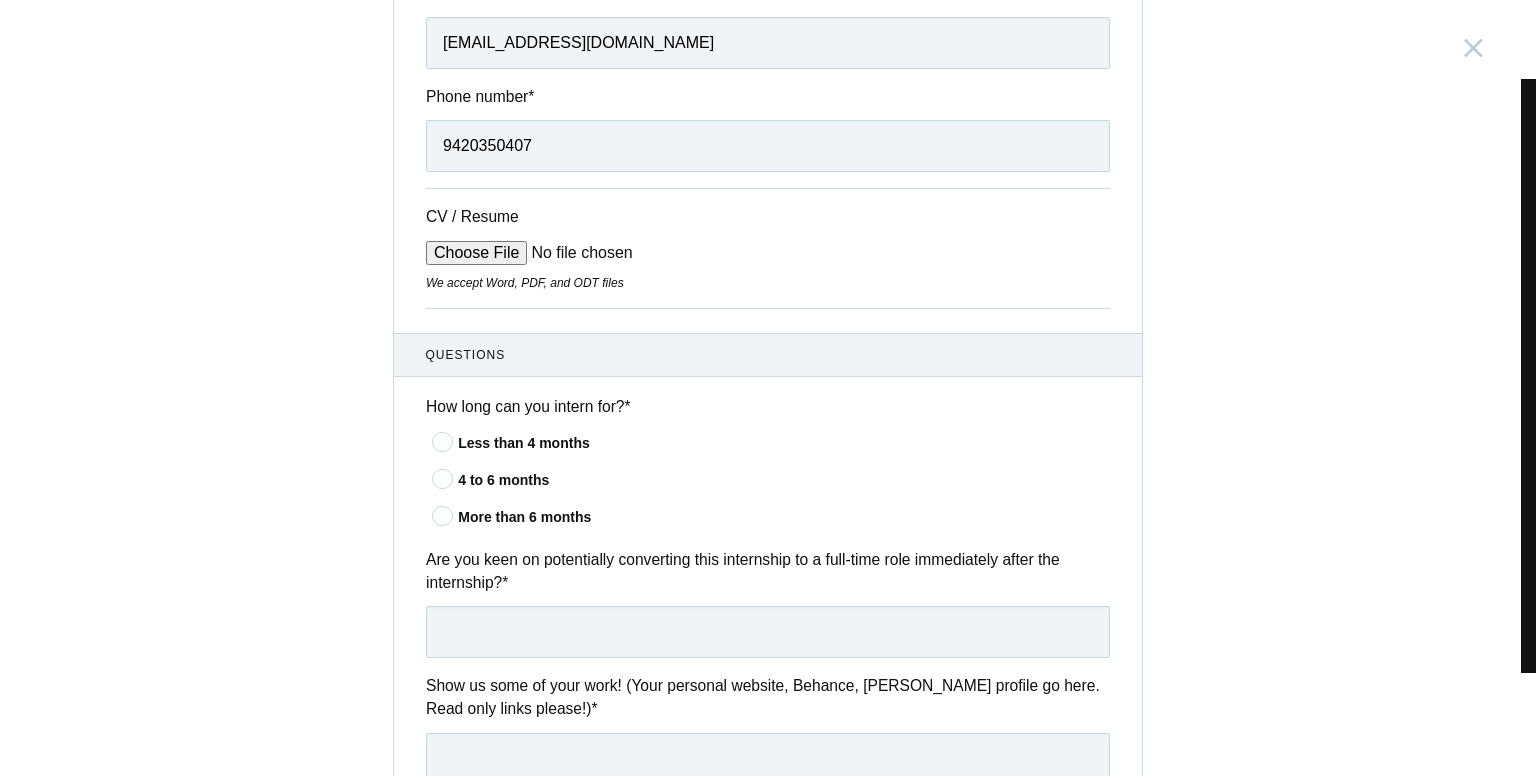 scroll, scrollTop: 356, scrollLeft: 0, axis: vertical 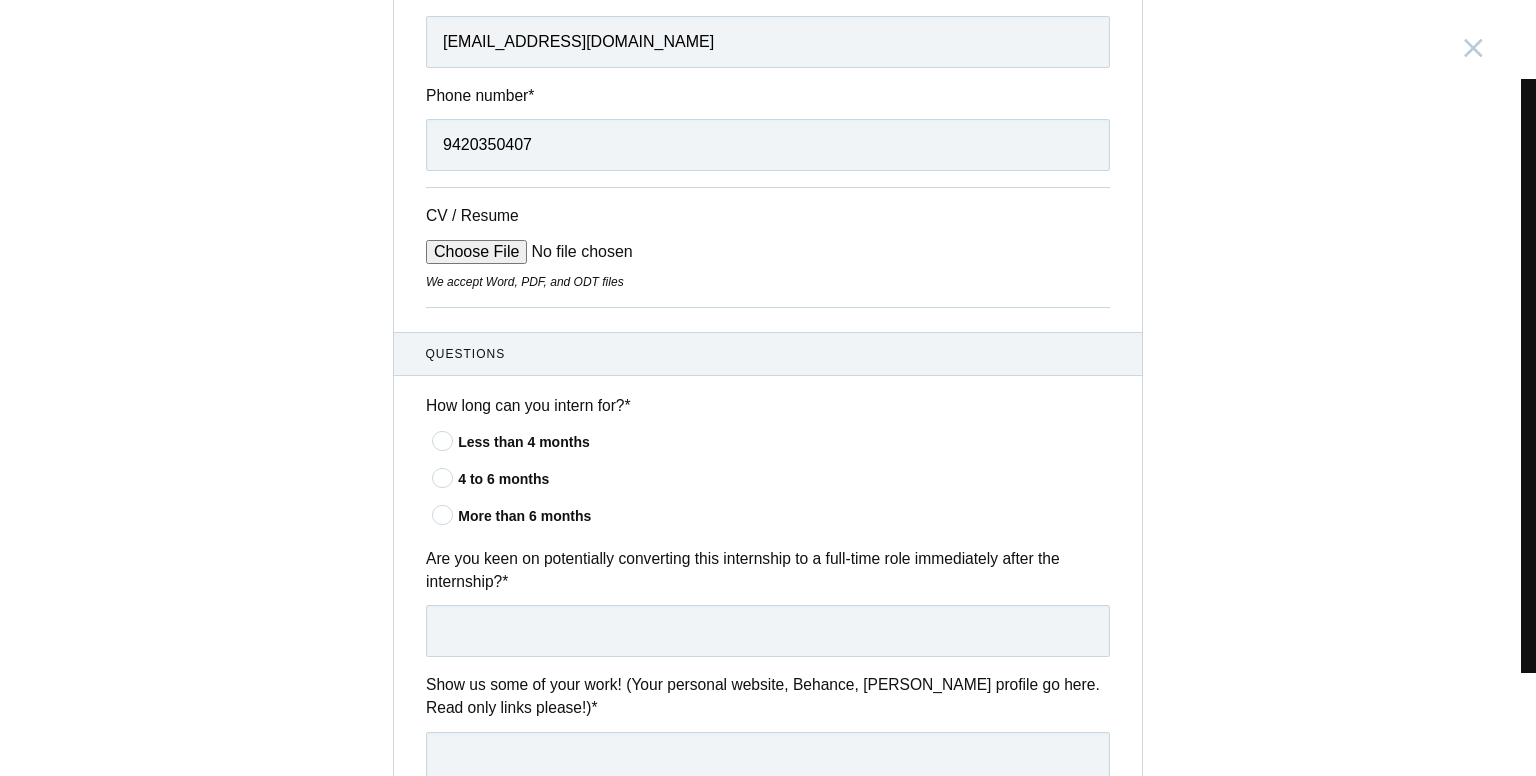 click at bounding box center (443, 514) 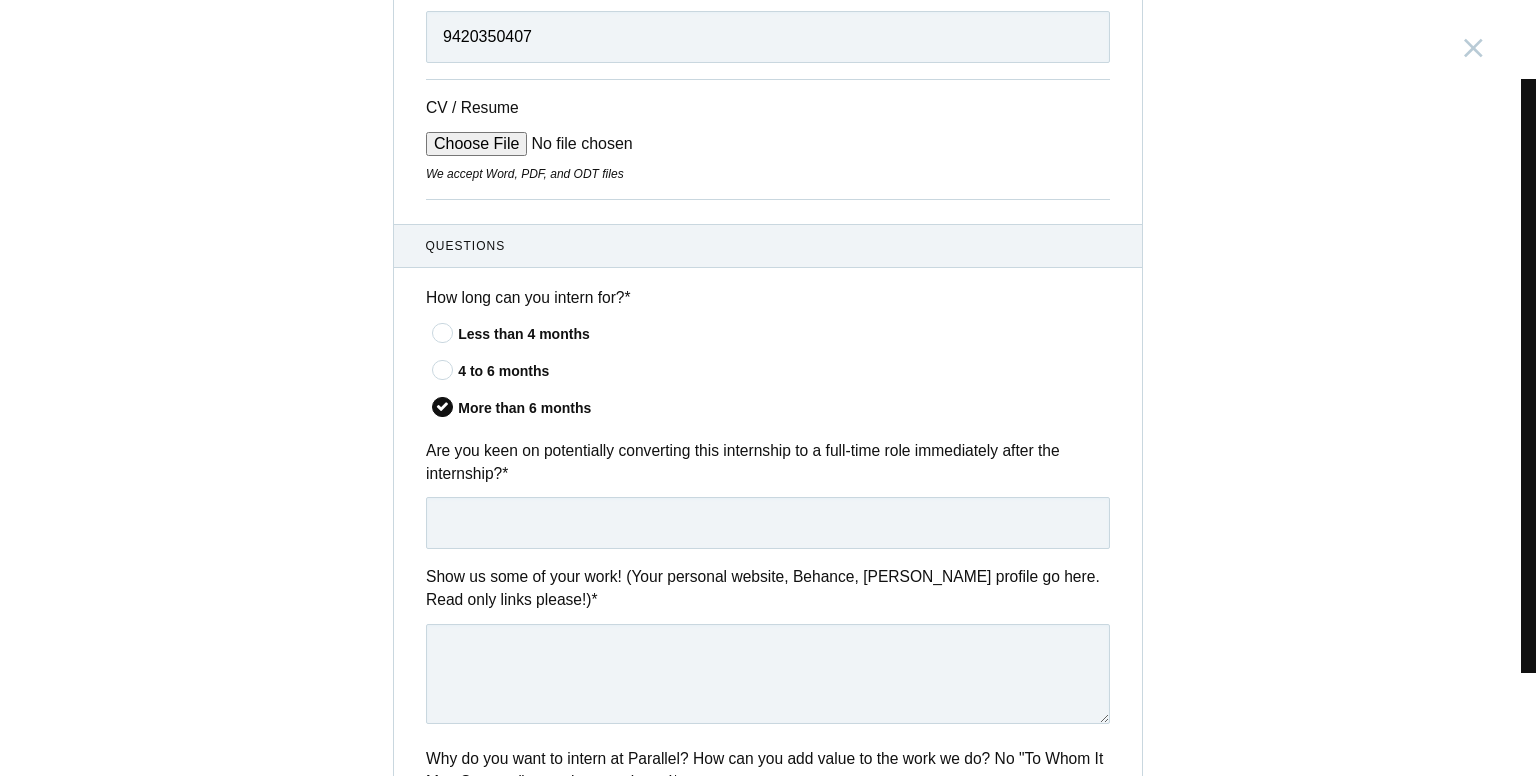 scroll, scrollTop: 466, scrollLeft: 0, axis: vertical 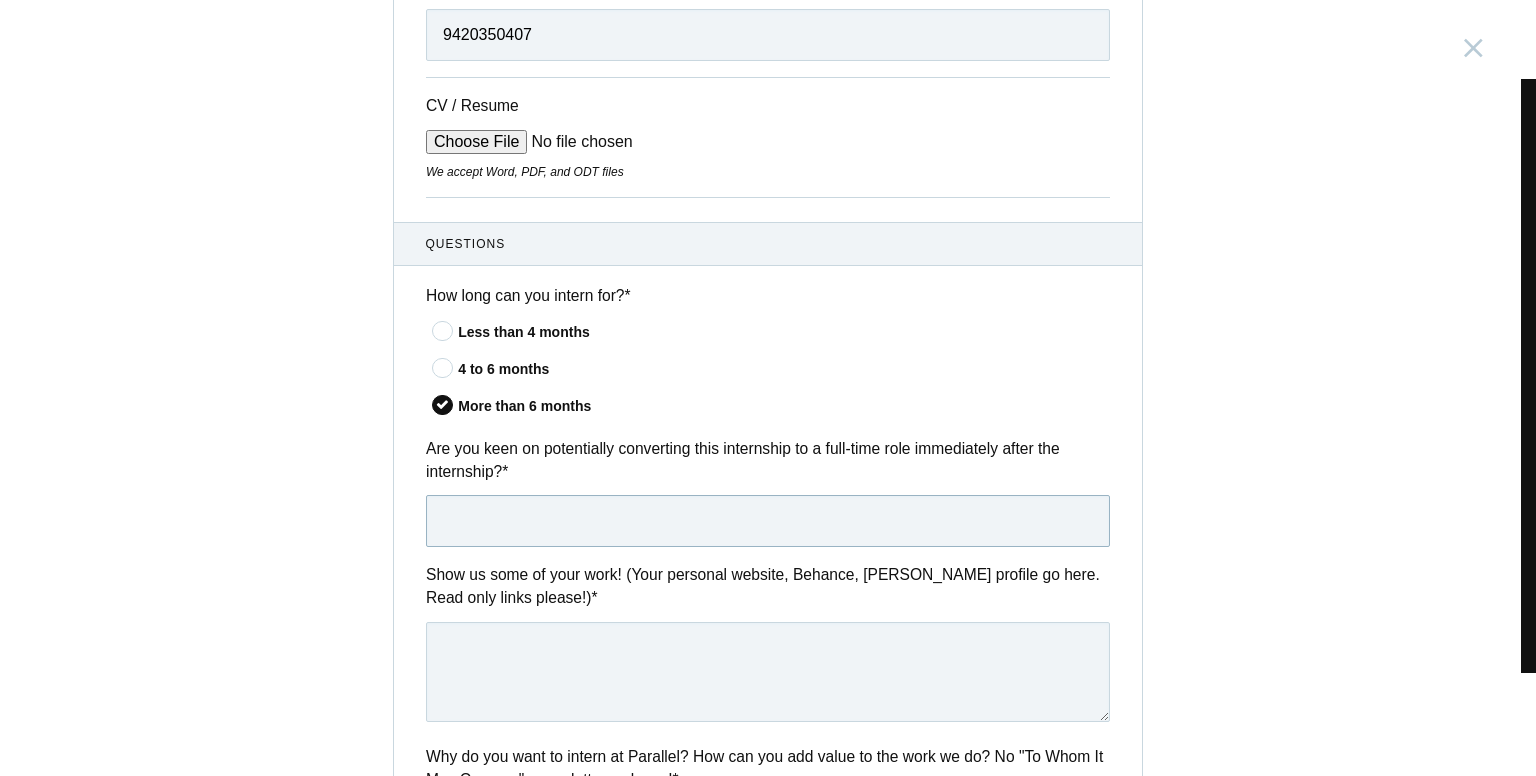 click at bounding box center (768, 521) 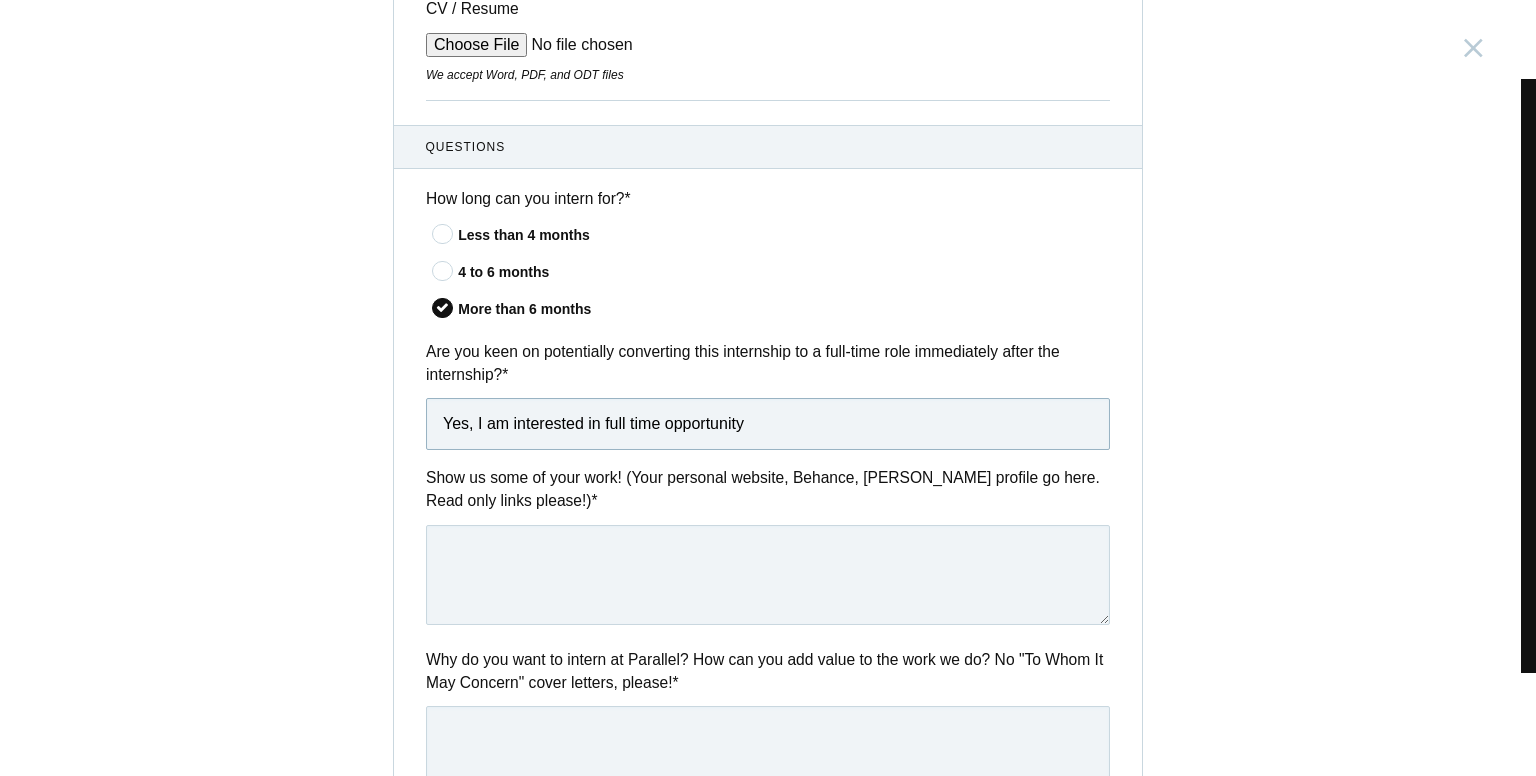 scroll, scrollTop: 564, scrollLeft: 0, axis: vertical 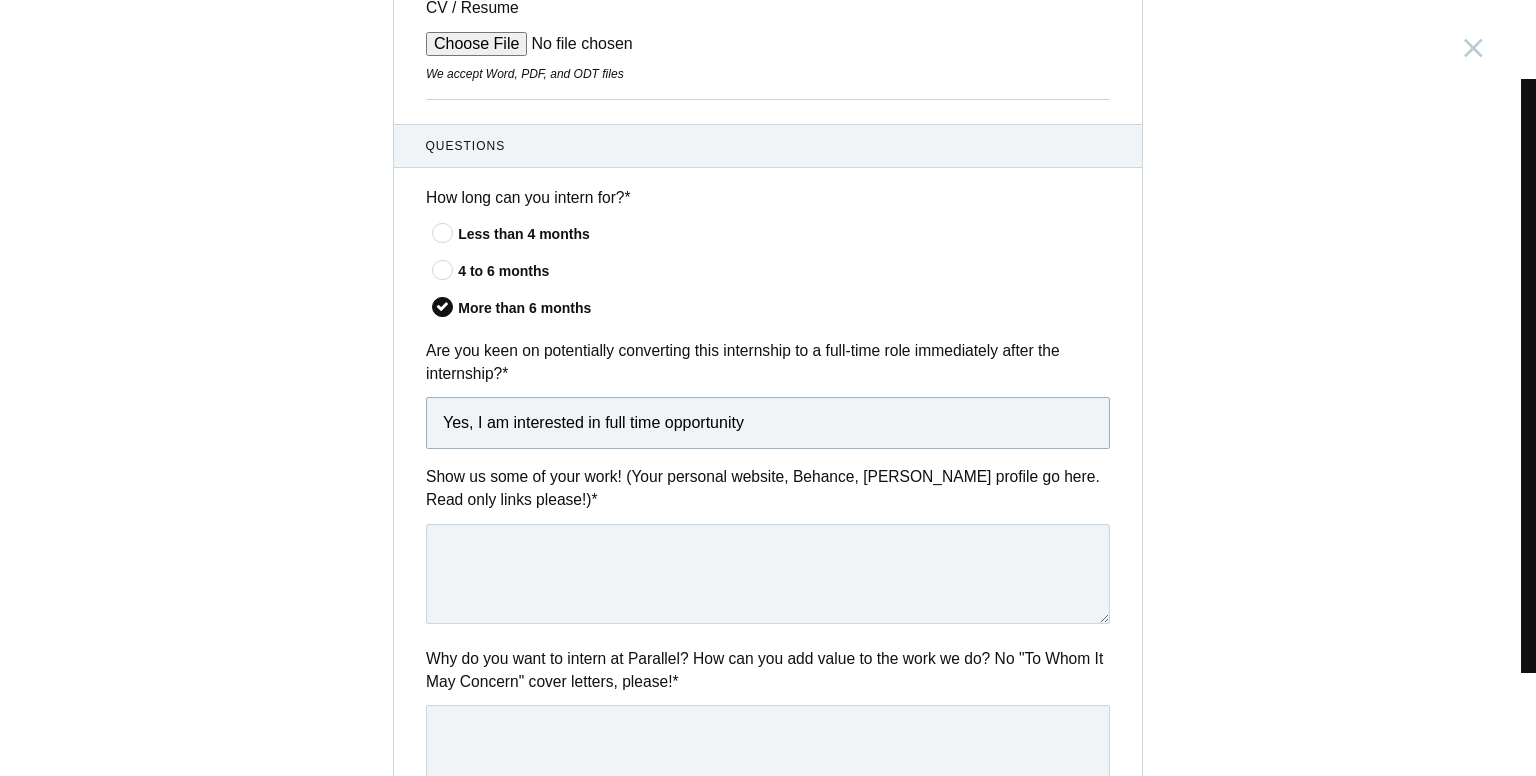 type on "Yes, I am interested in full time opportunity" 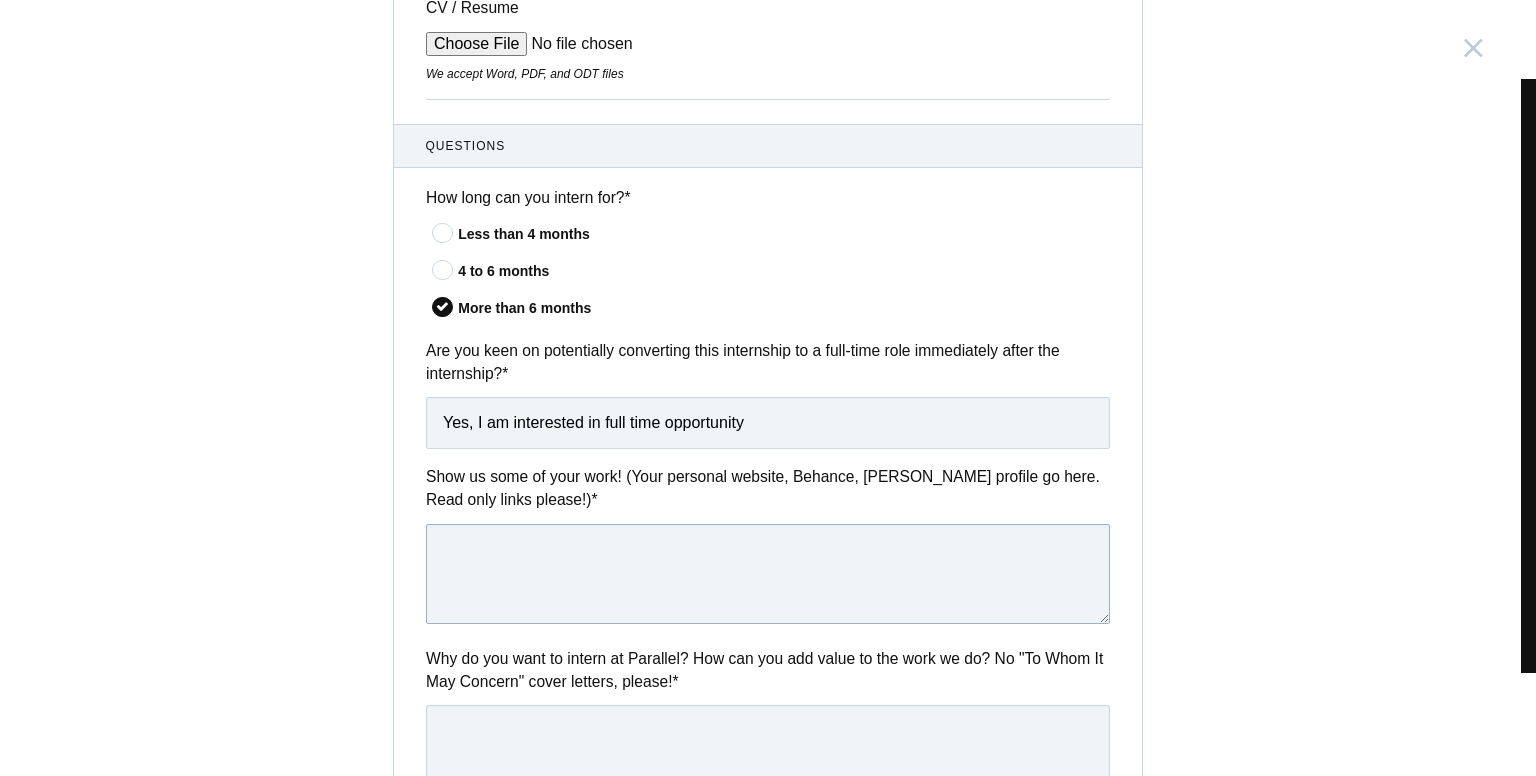 click at bounding box center (768, 574) 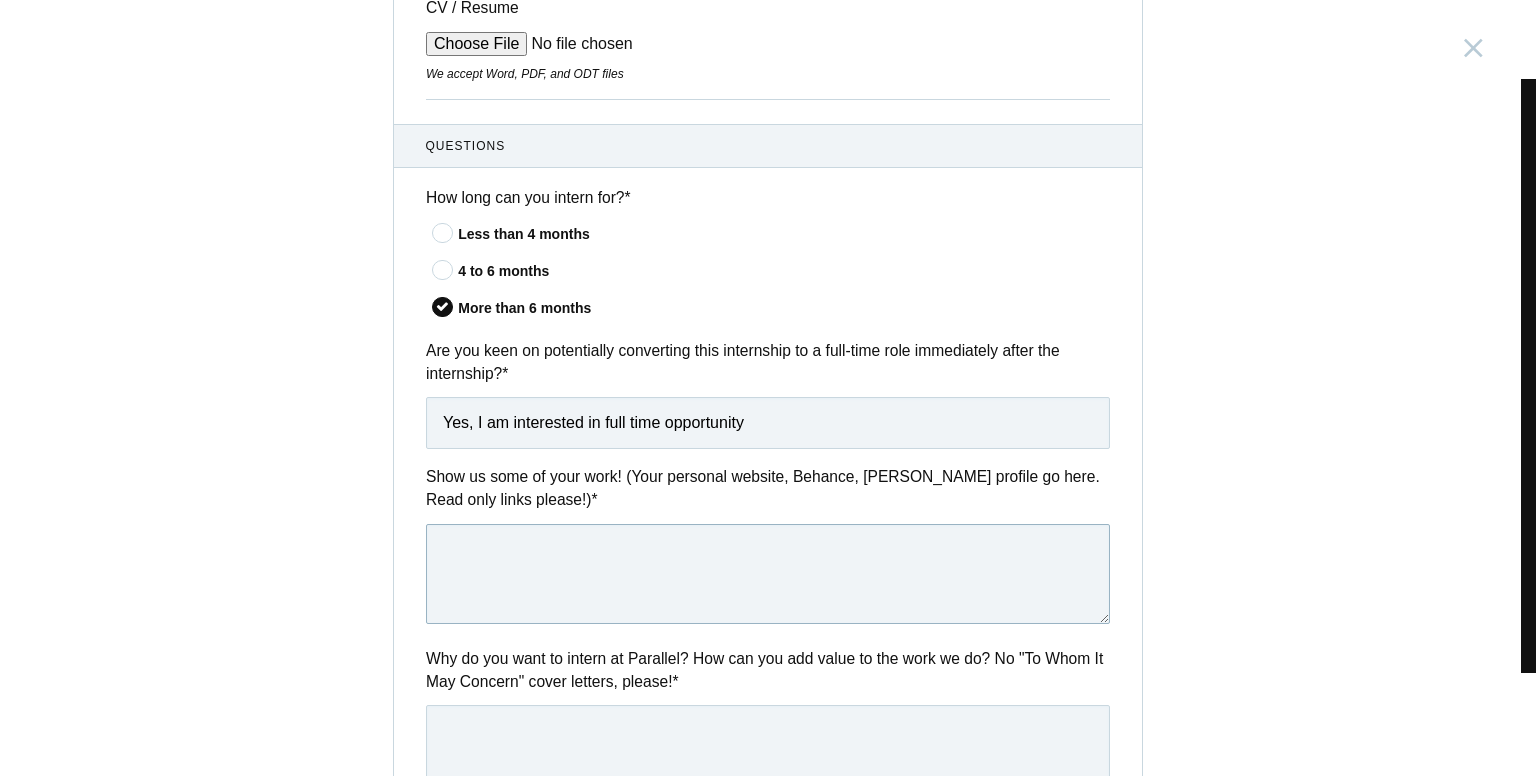 click at bounding box center [768, 574] 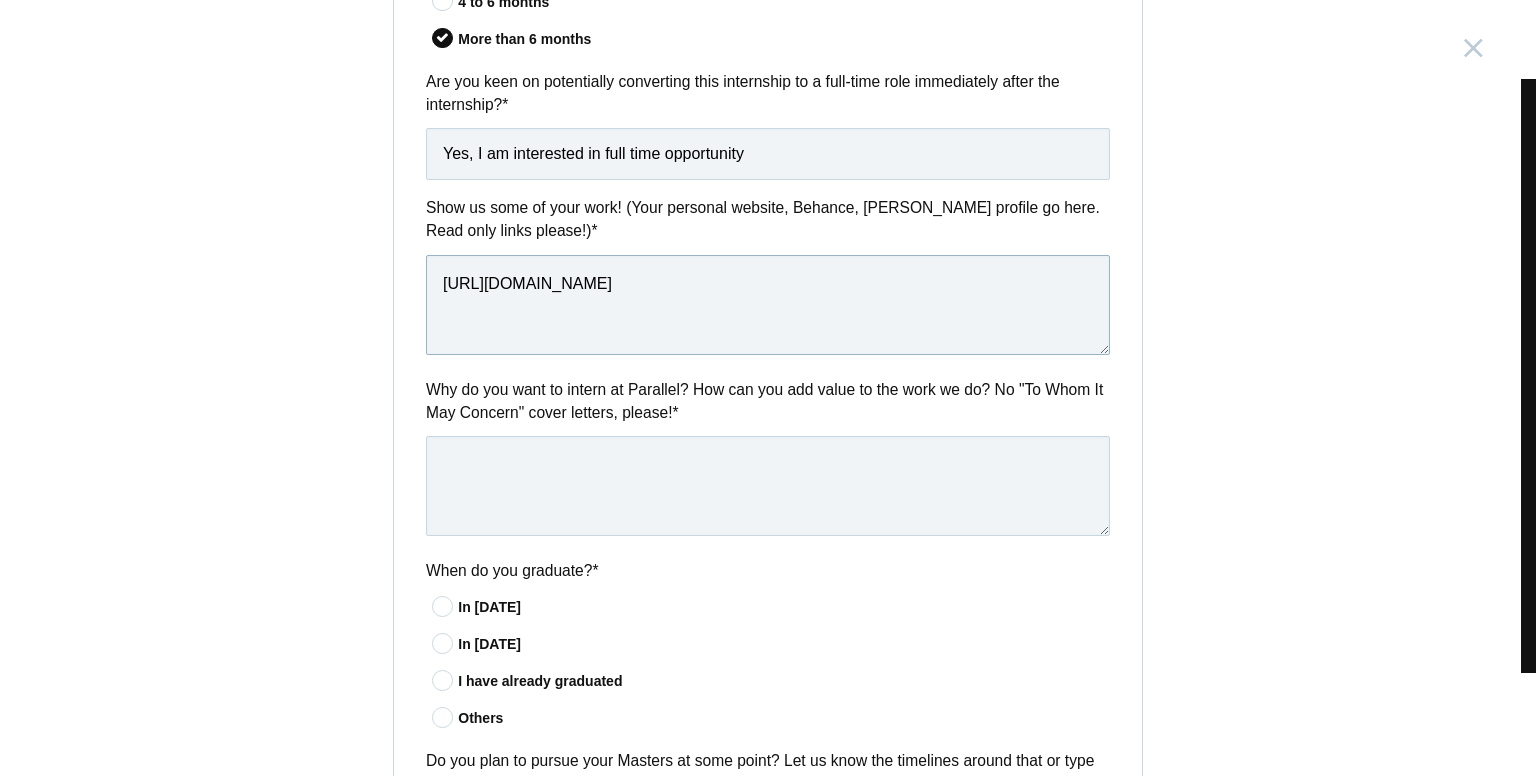 scroll, scrollTop: 864, scrollLeft: 0, axis: vertical 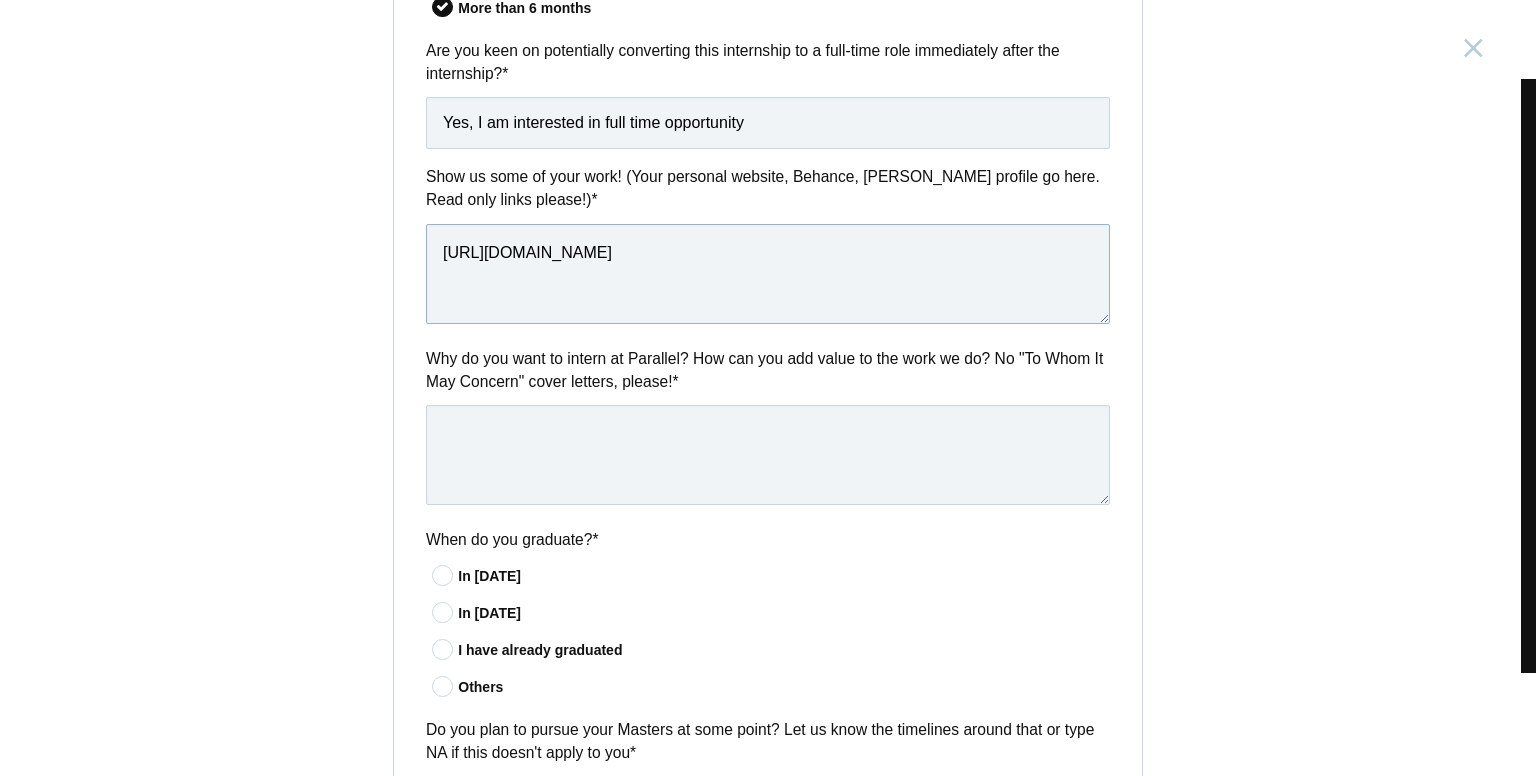 type on "[URL][DOMAIN_NAME]" 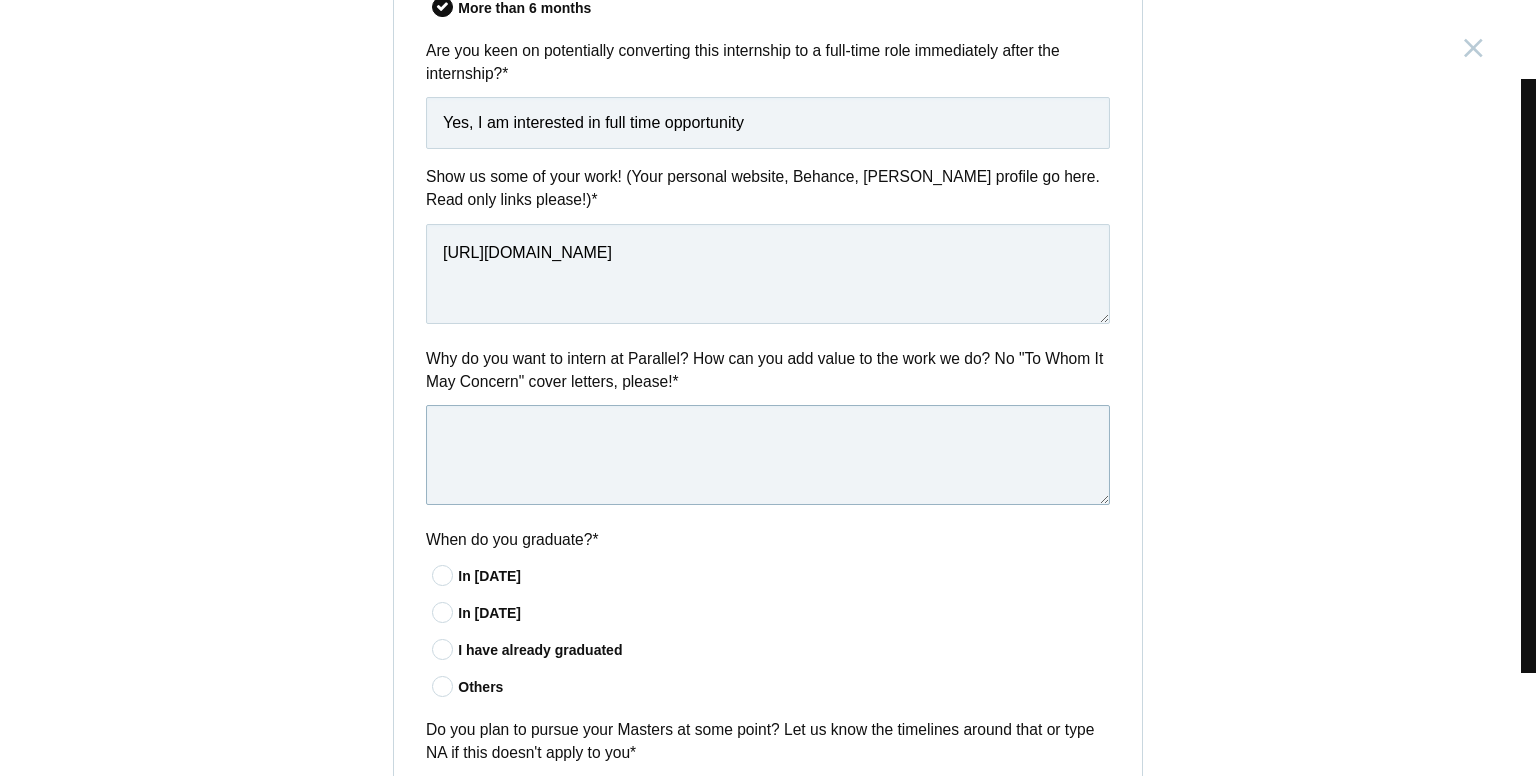 click at bounding box center (768, 455) 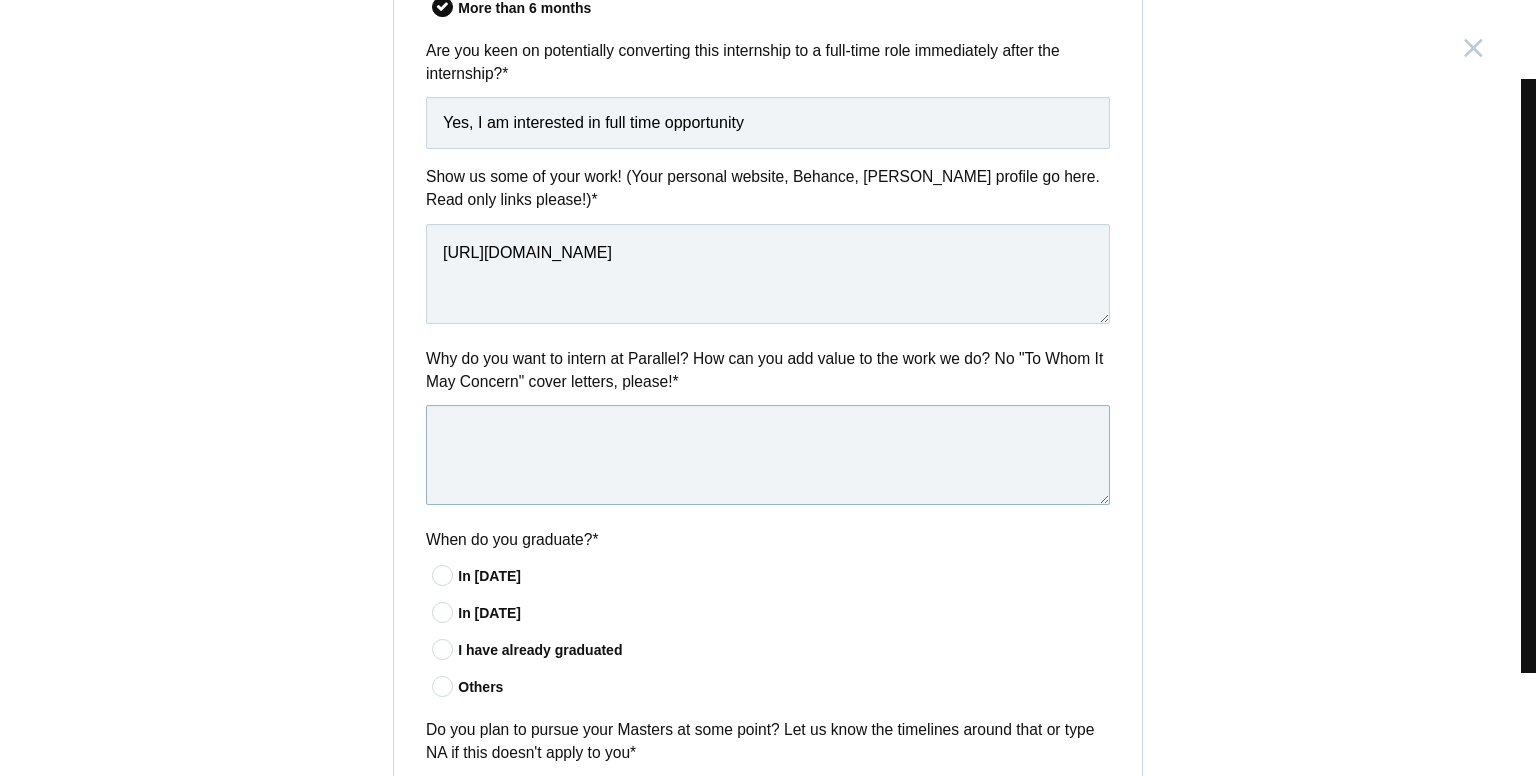 click at bounding box center [768, 455] 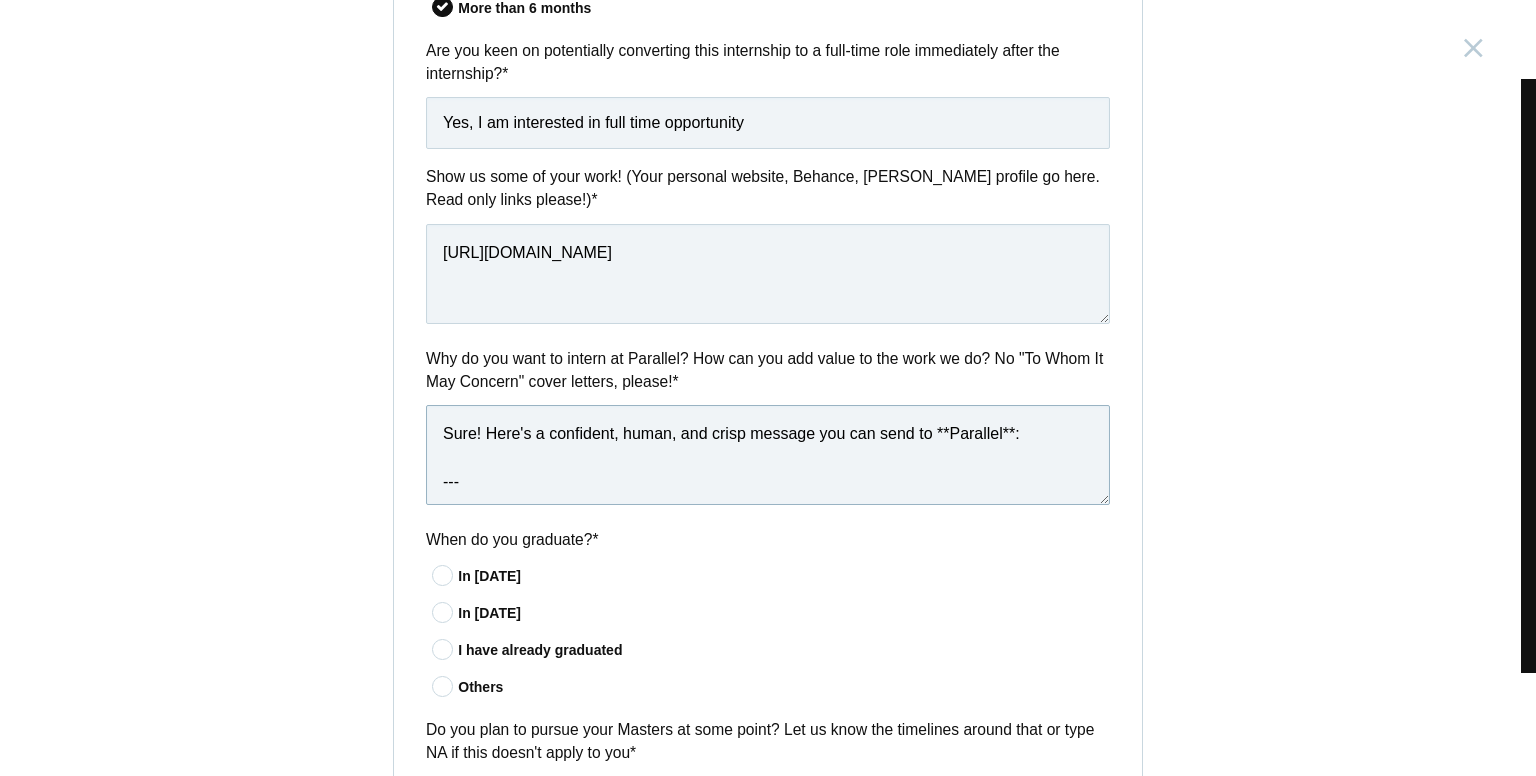 scroll, scrollTop: 251, scrollLeft: 0, axis: vertical 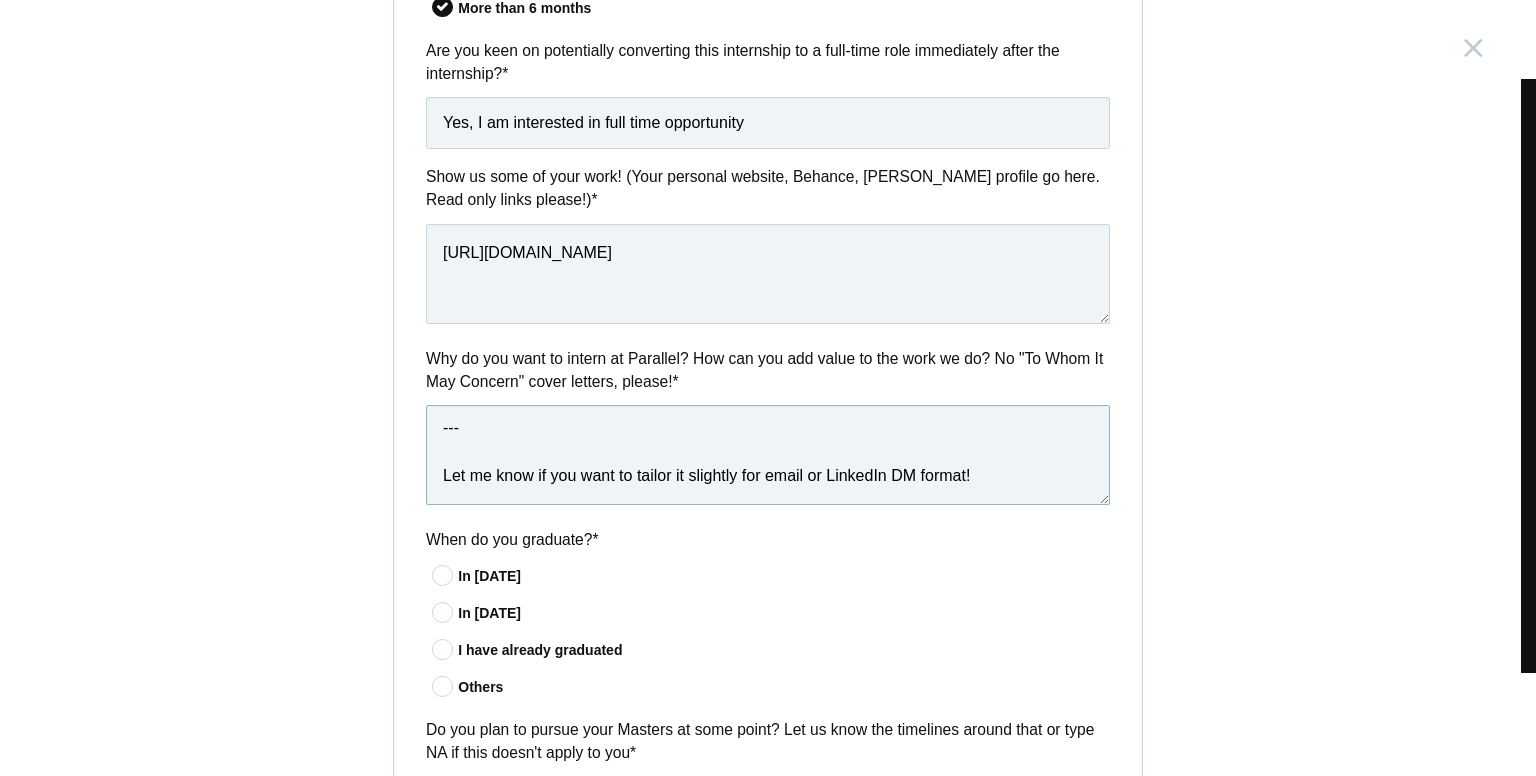 drag, startPoint x: 968, startPoint y: 463, endPoint x: 416, endPoint y: 457, distance: 552.0326 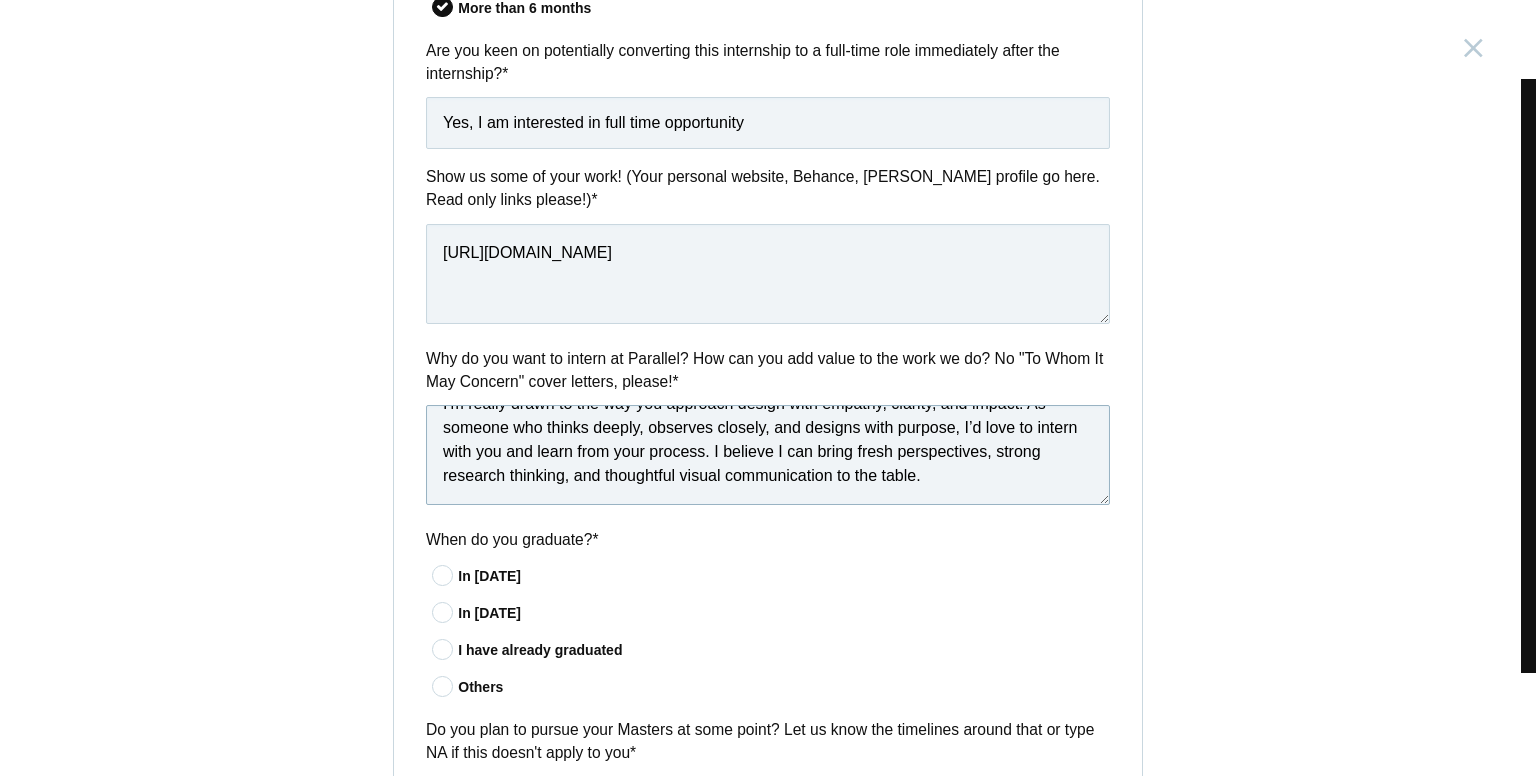 scroll, scrollTop: 173, scrollLeft: 0, axis: vertical 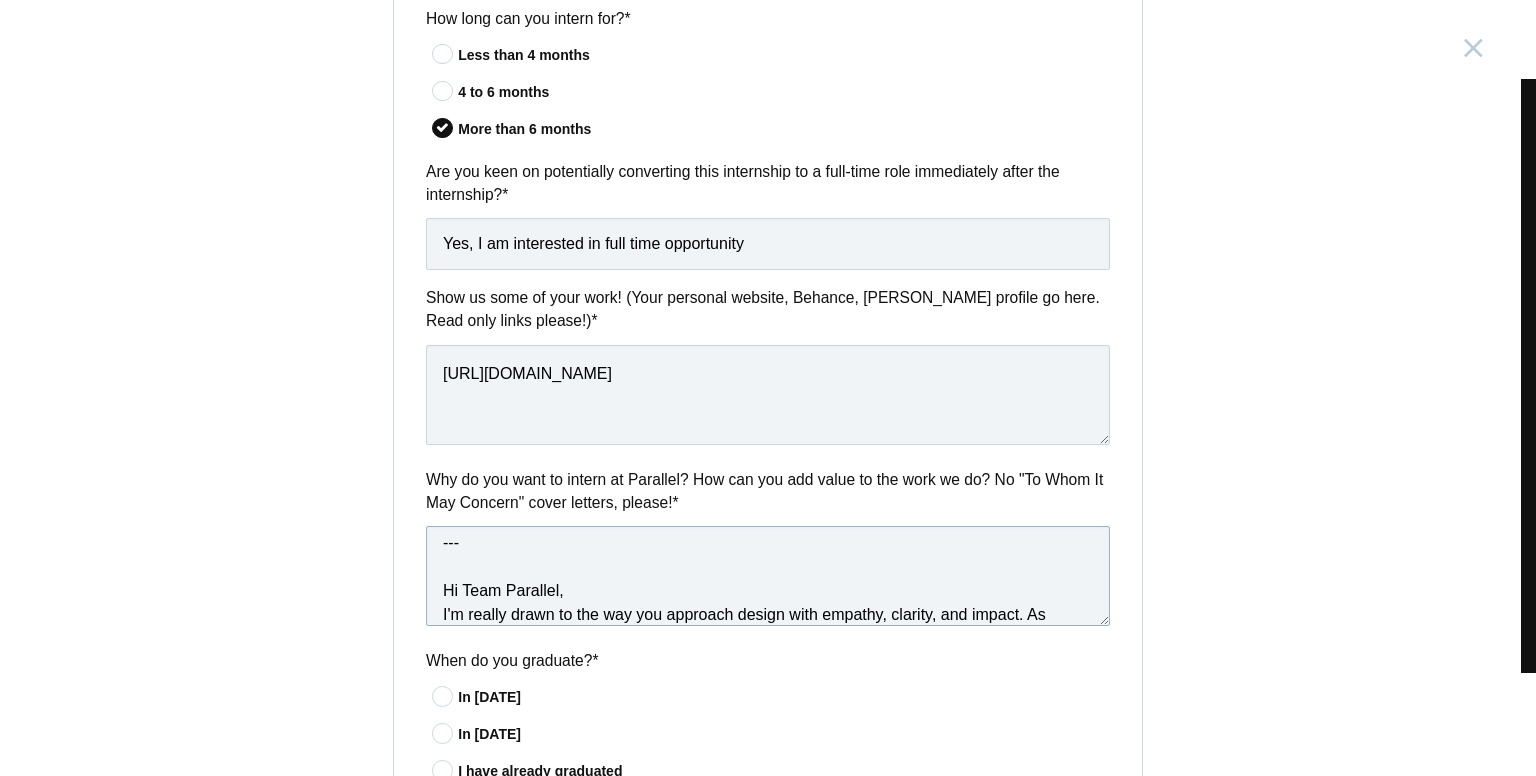 click on "Sure! Here's a confident, human, and crisp message you can send to **Parallel**:
---
Hi Team Parallel,
I'm really drawn to the way you approach design with empathy, clarity, and impact. As someone who thinks deeply, observes closely, and designs with purpose, I’d love to intern with you and learn from your process. I believe I can bring fresh perspectives, strong research thinking, and thoughtful visual communication to the table." at bounding box center [768, 576] 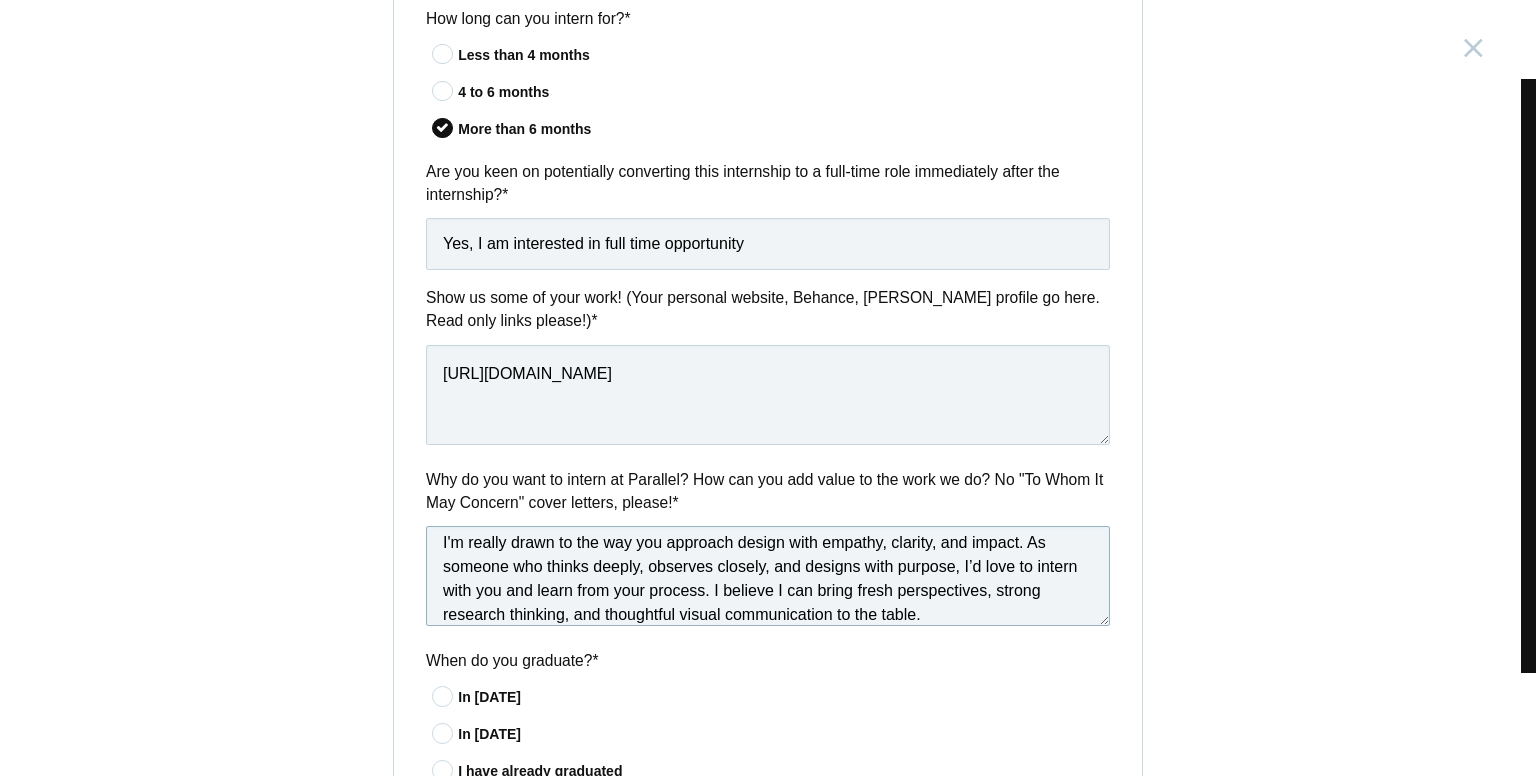scroll, scrollTop: 17, scrollLeft: 0, axis: vertical 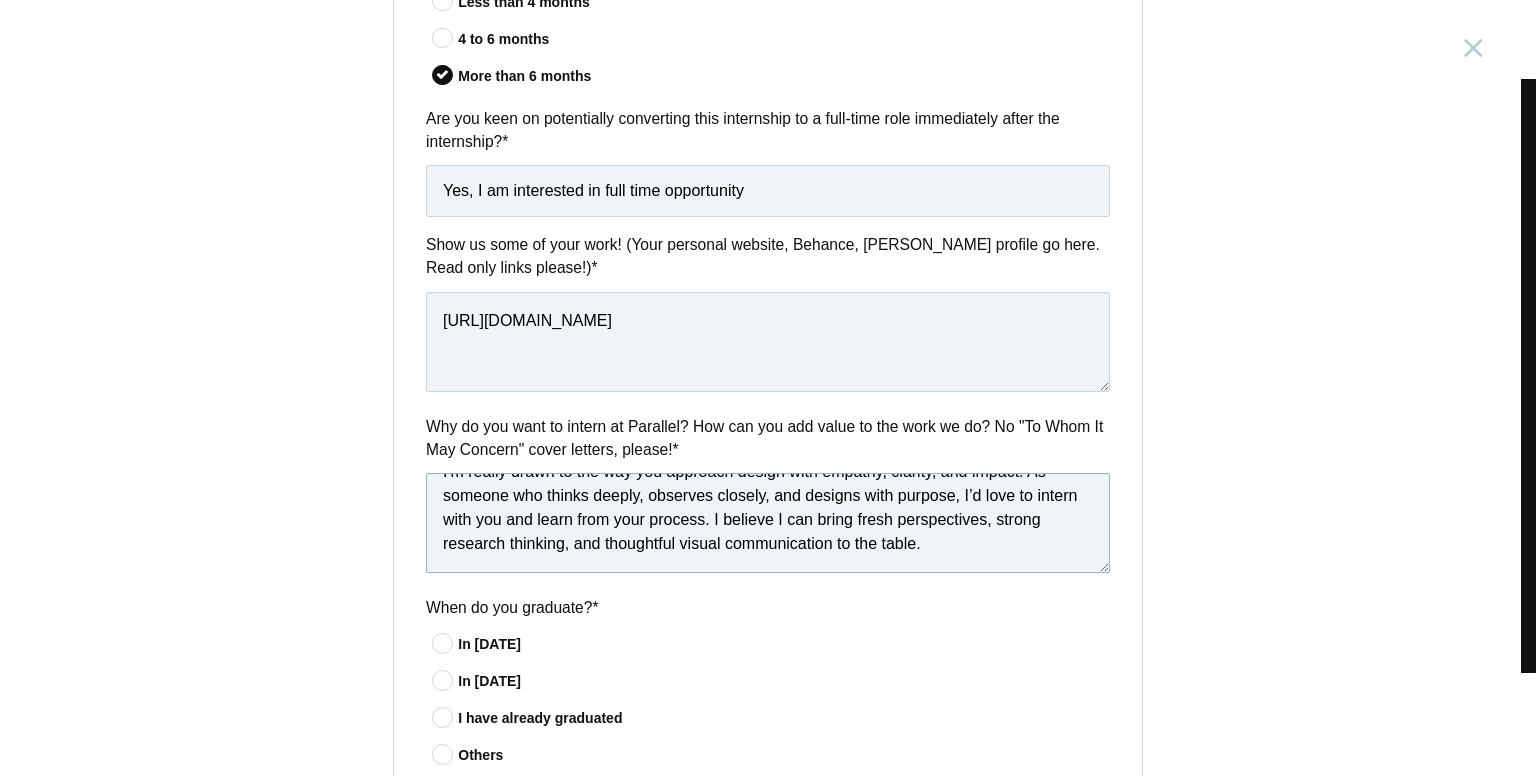 drag, startPoint x: 672, startPoint y: 523, endPoint x: 822, endPoint y: 532, distance: 150.26976 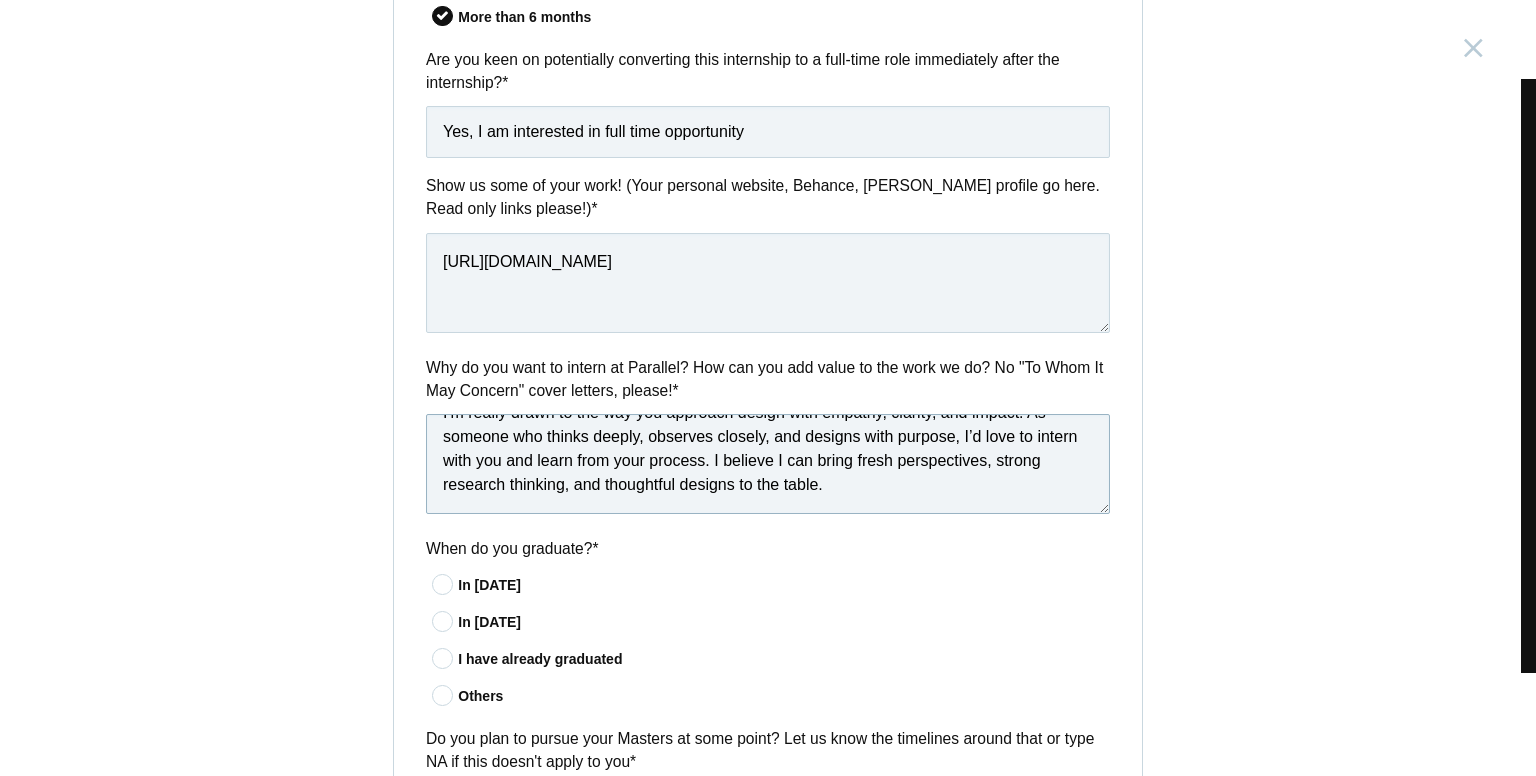 scroll, scrollTop: 904, scrollLeft: 0, axis: vertical 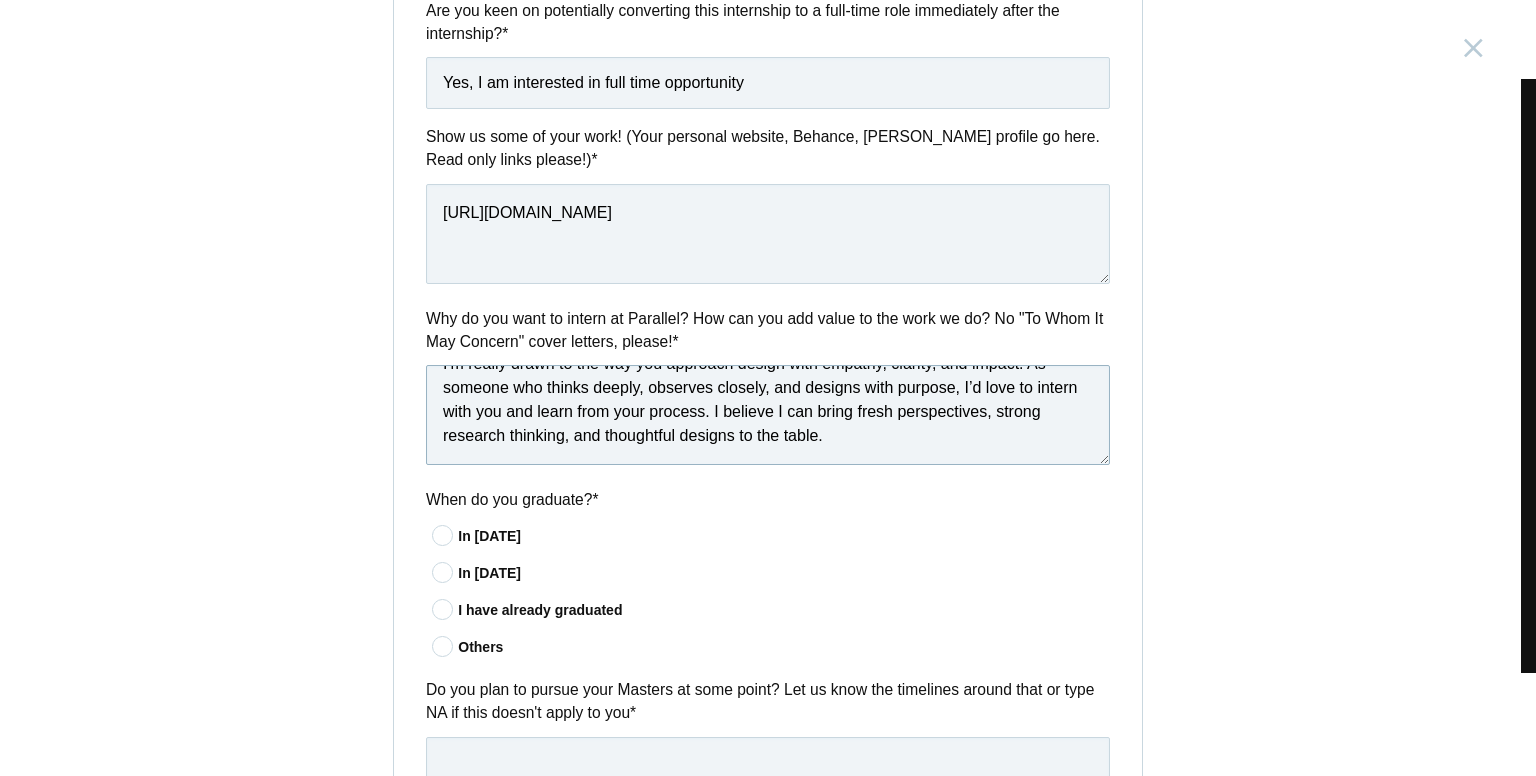 type on "Hi Team Parallel,
I'm really drawn to the way you approach design with empathy, clarity, and impact. As someone who thinks deeply, observes closely, and designs with purpose, I’d love to intern with you and learn from your process. I believe I can bring fresh perspectives, strong research thinking, and thoughtful designs to the table." 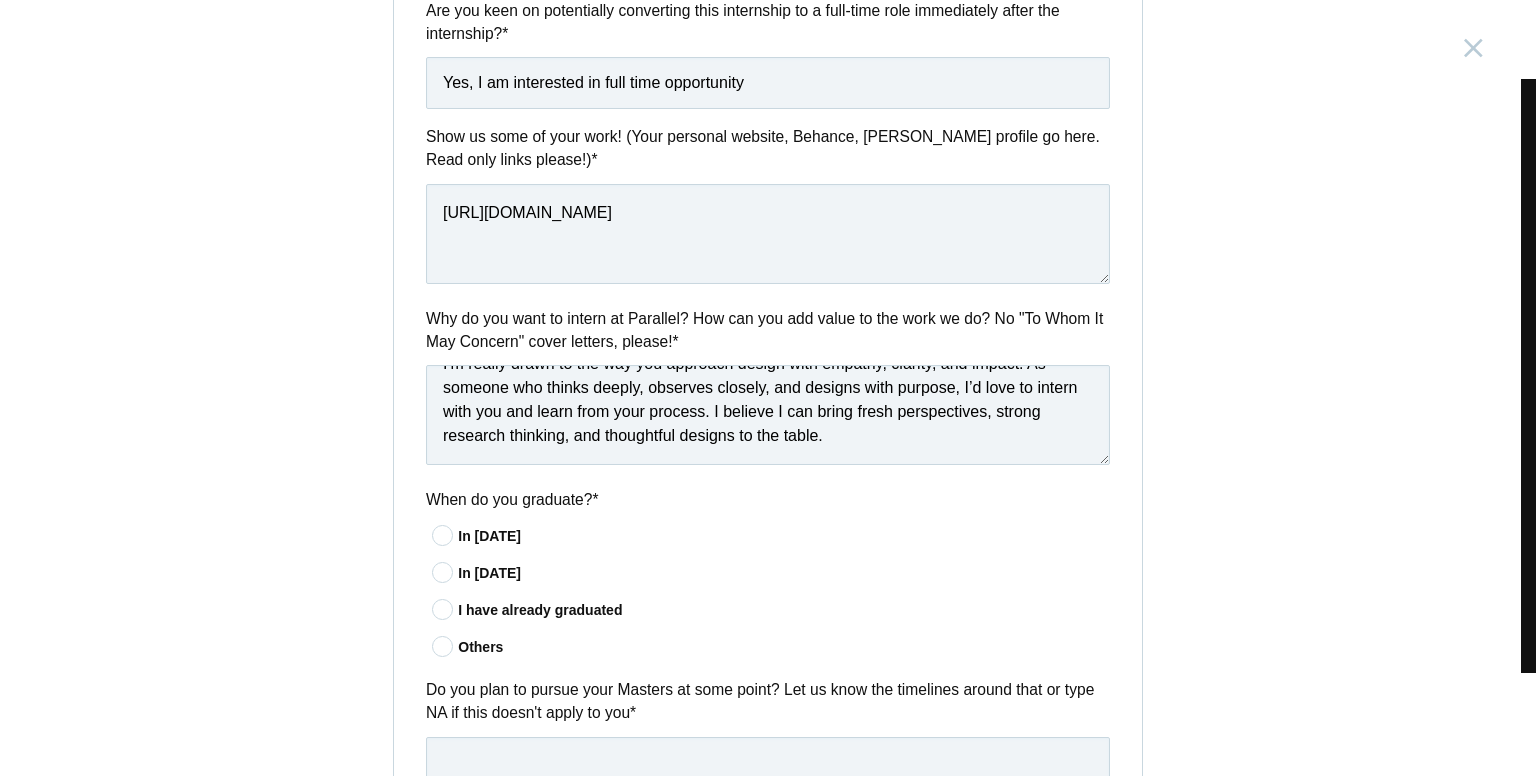 click at bounding box center (443, 609) 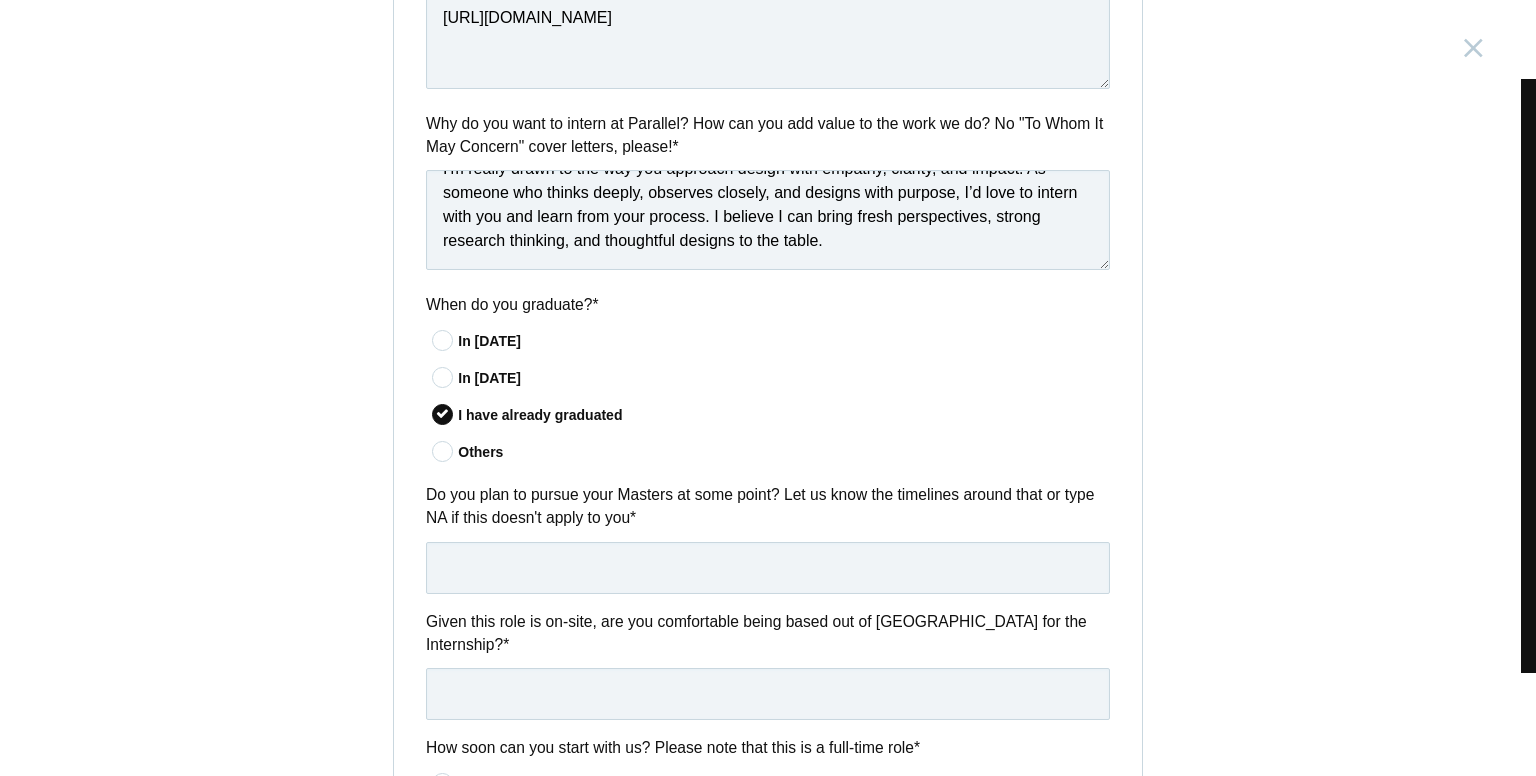 scroll, scrollTop: 1102, scrollLeft: 0, axis: vertical 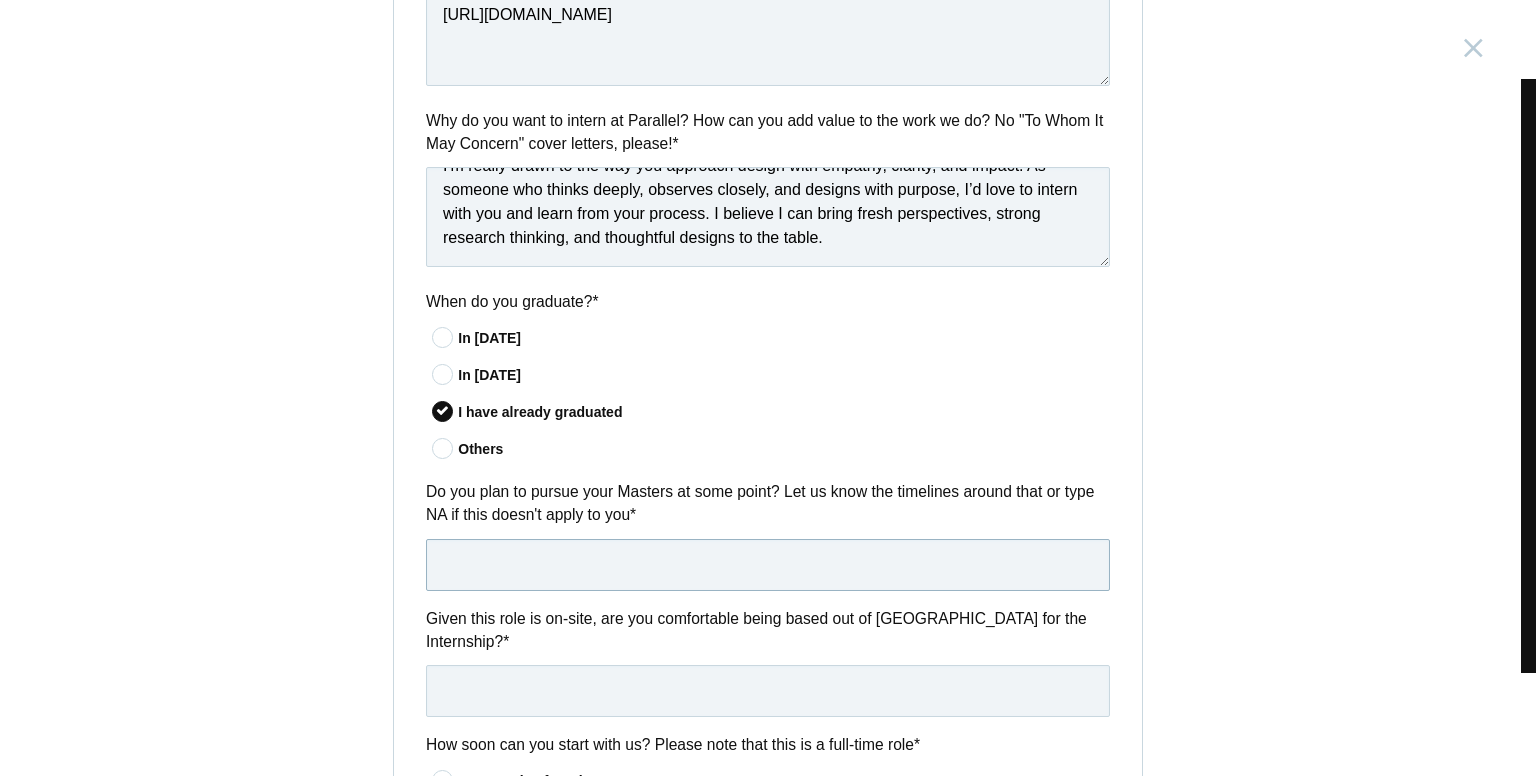 click at bounding box center (768, 565) 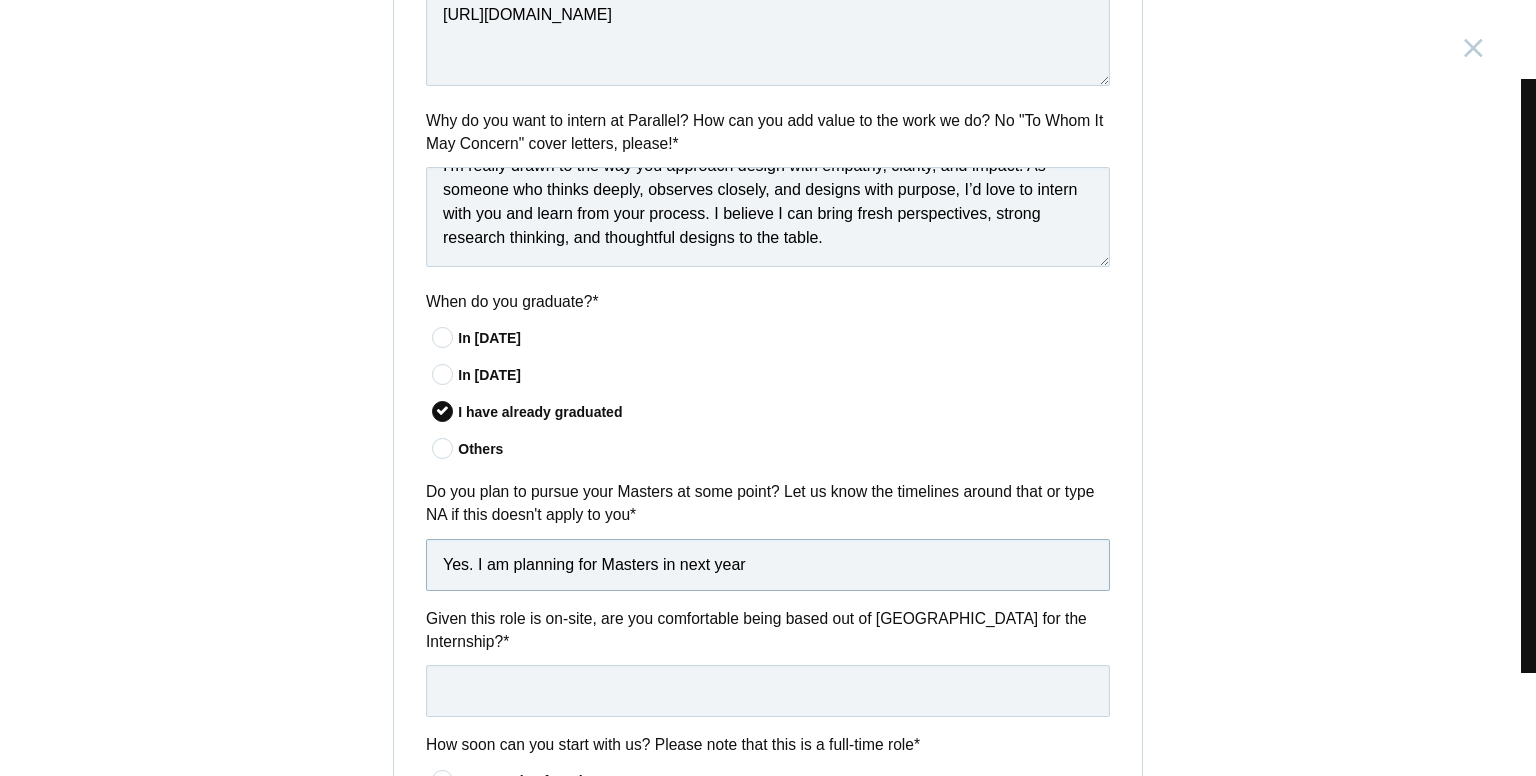 drag, startPoint x: 680, startPoint y: 568, endPoint x: 744, endPoint y: 573, distance: 64.195015 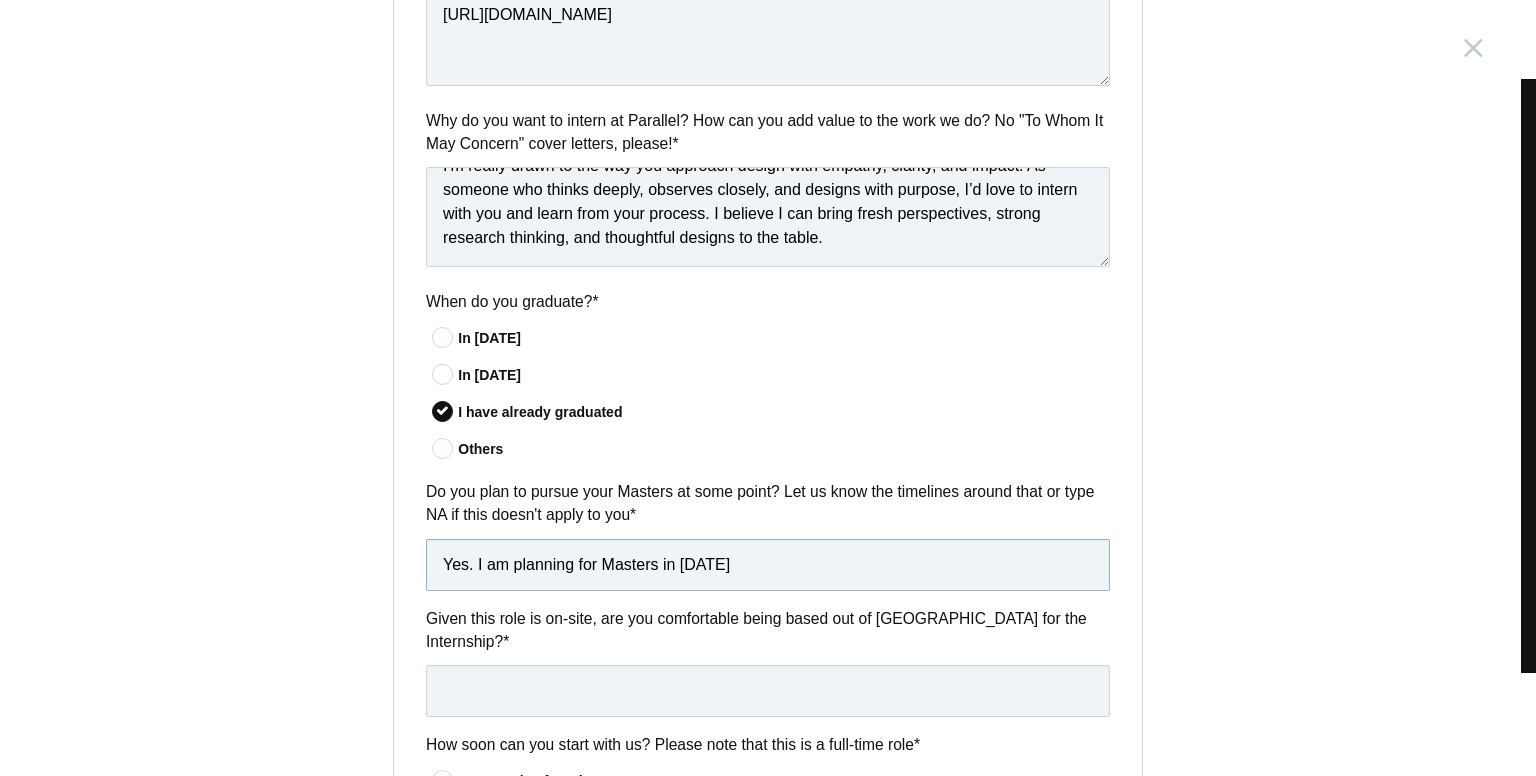 type on "Yes. I am planning for Masters in [DATE]" 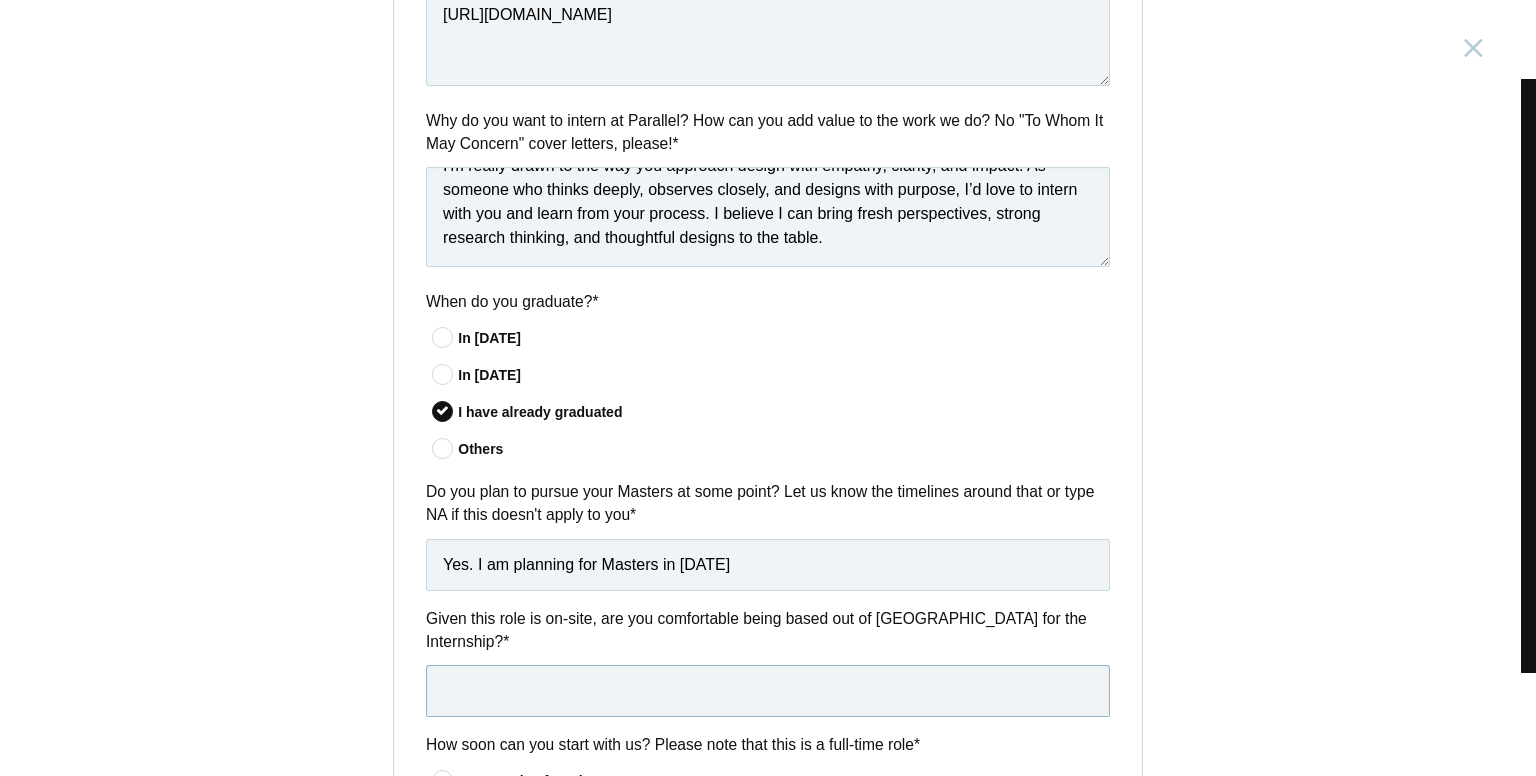 click at bounding box center [768, 691] 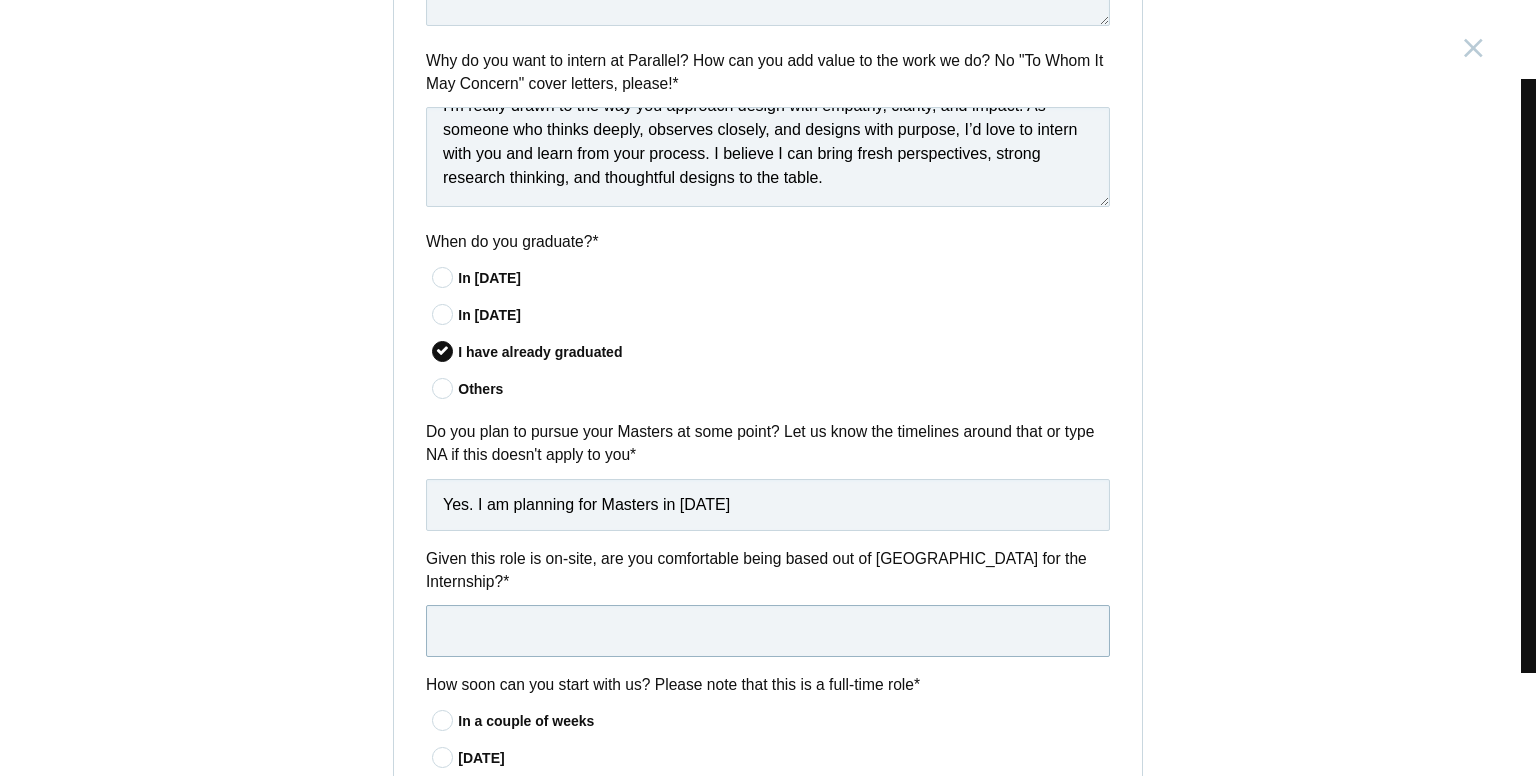 scroll, scrollTop: 1198, scrollLeft: 0, axis: vertical 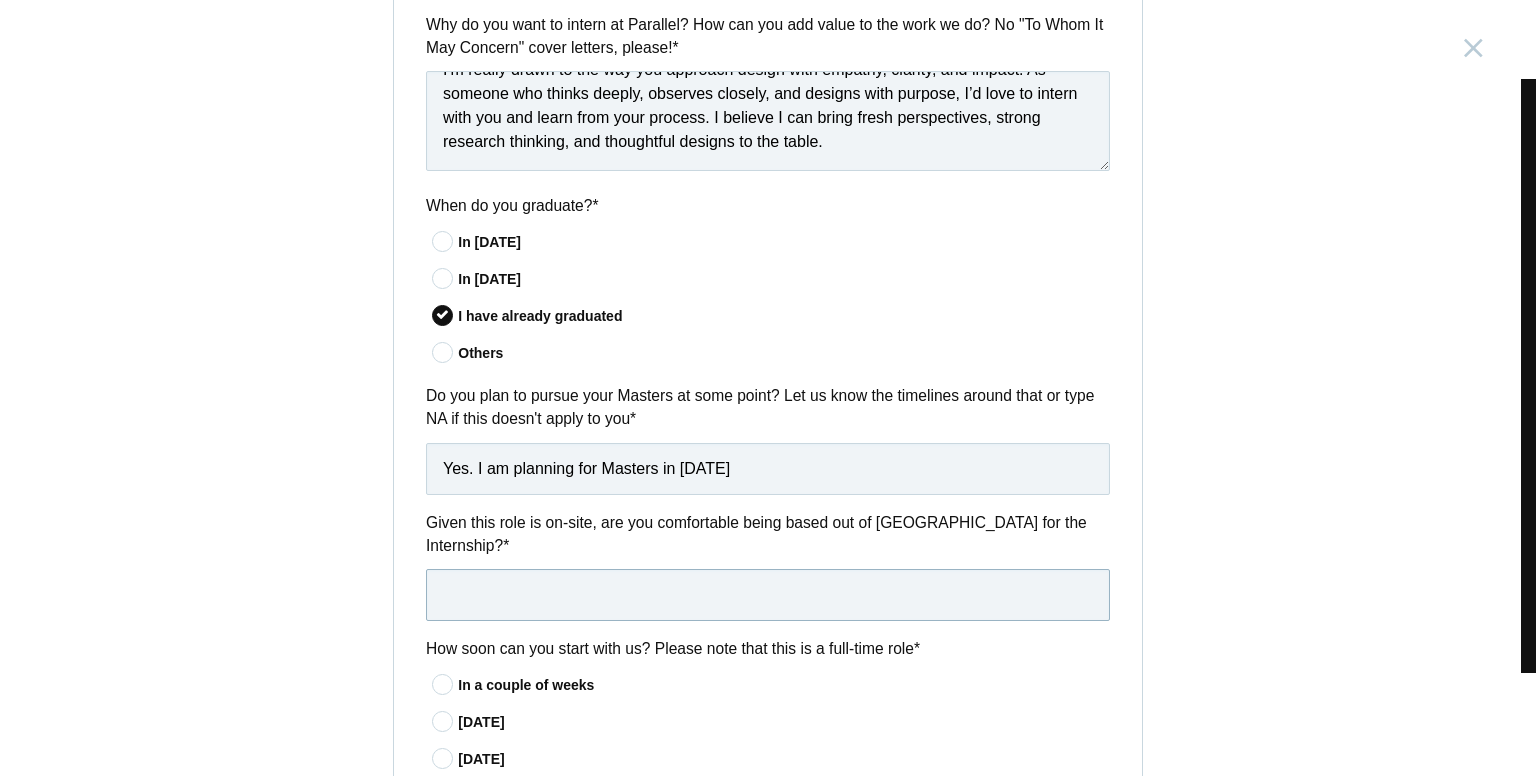 click at bounding box center (768, 595) 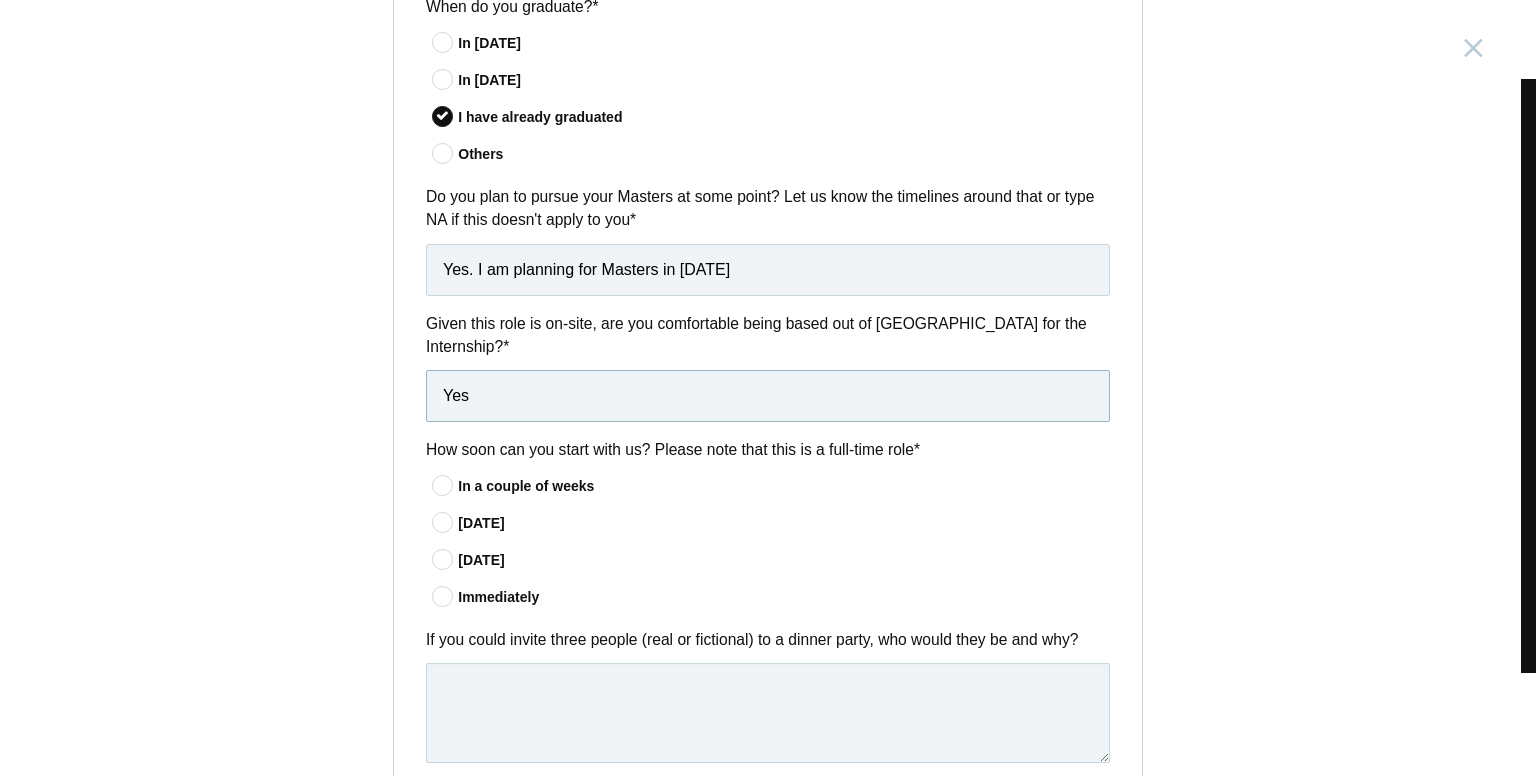 scroll, scrollTop: 1398, scrollLeft: 0, axis: vertical 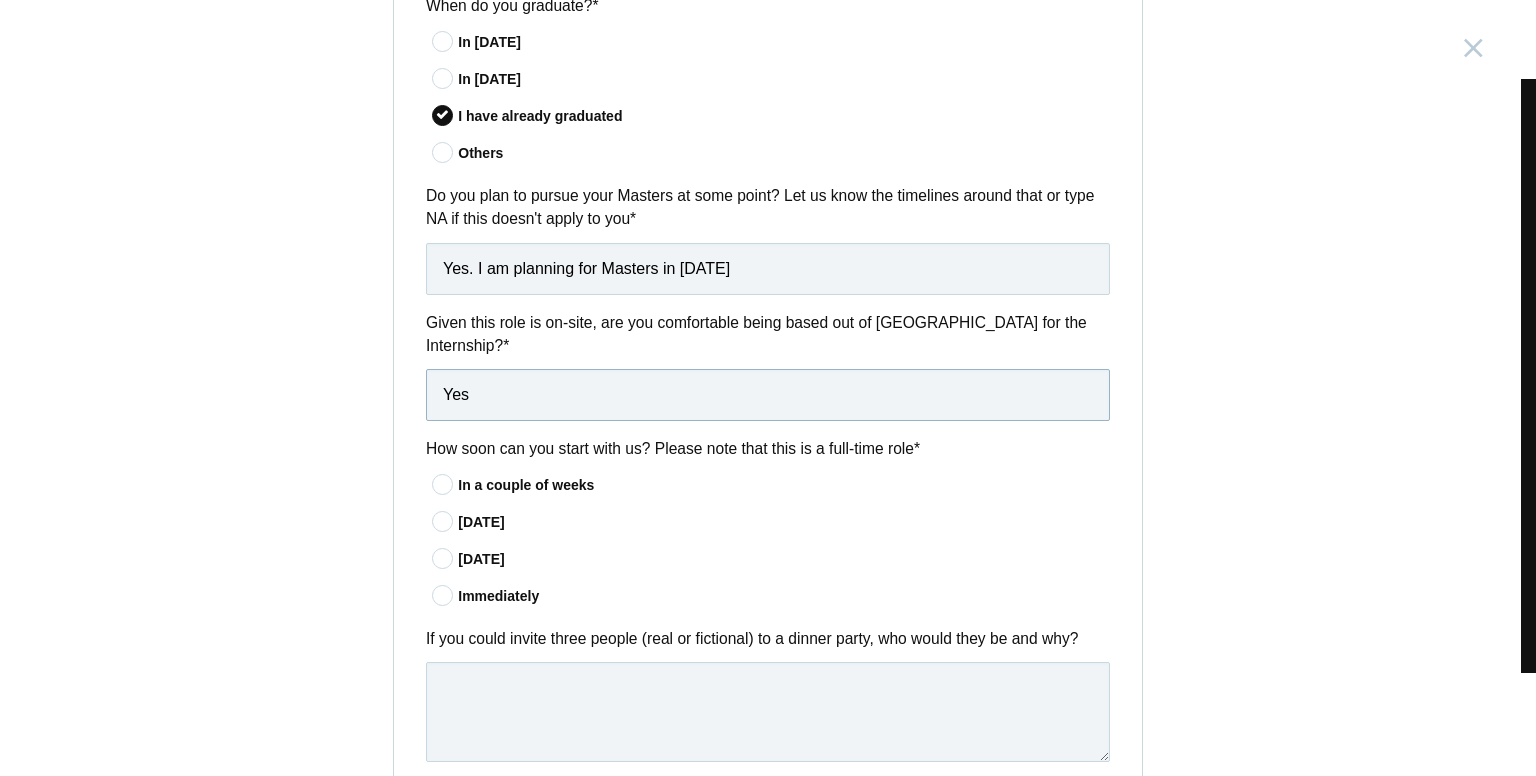 type on "Yes" 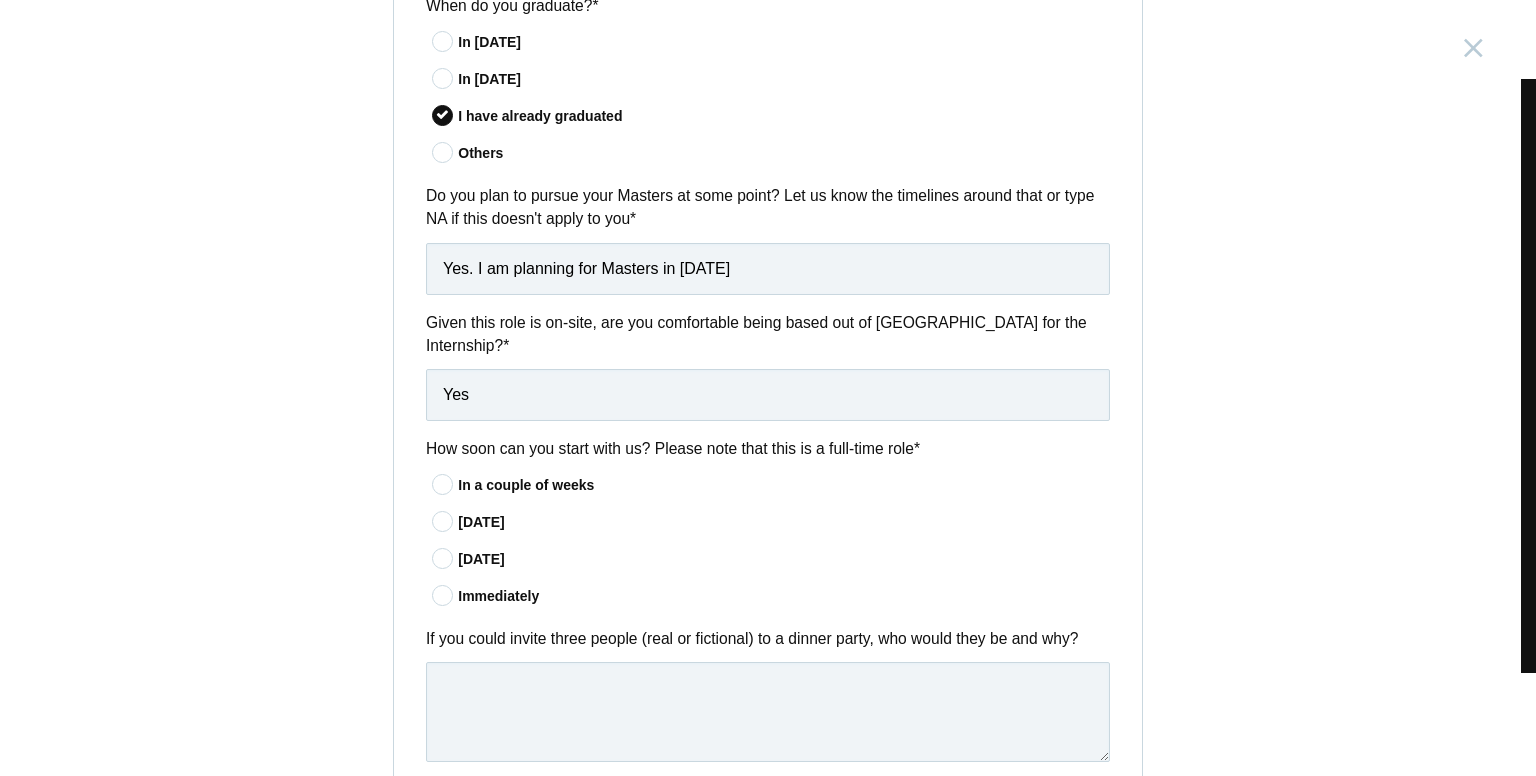 click at bounding box center (443, 484) 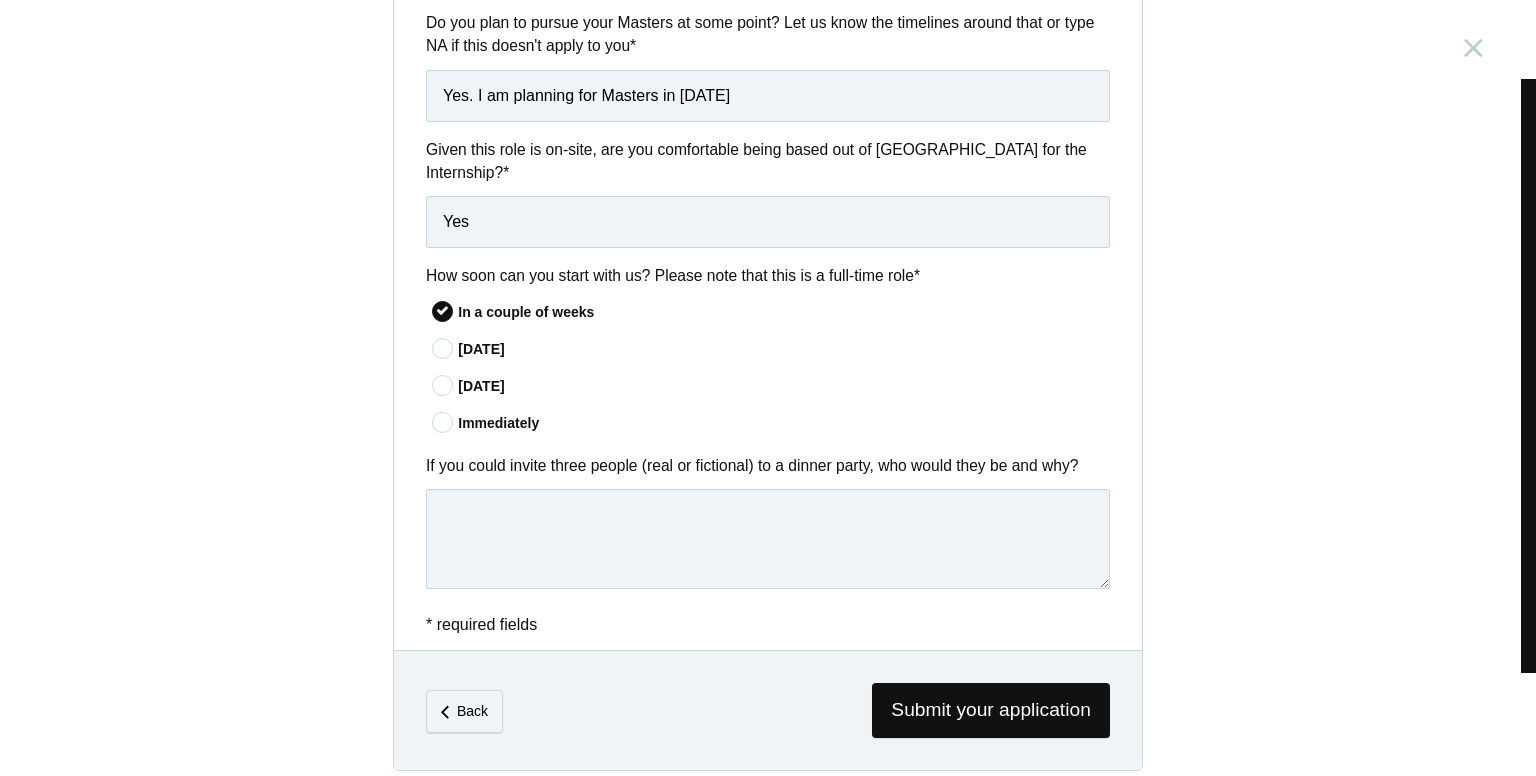scroll, scrollTop: 1572, scrollLeft: 0, axis: vertical 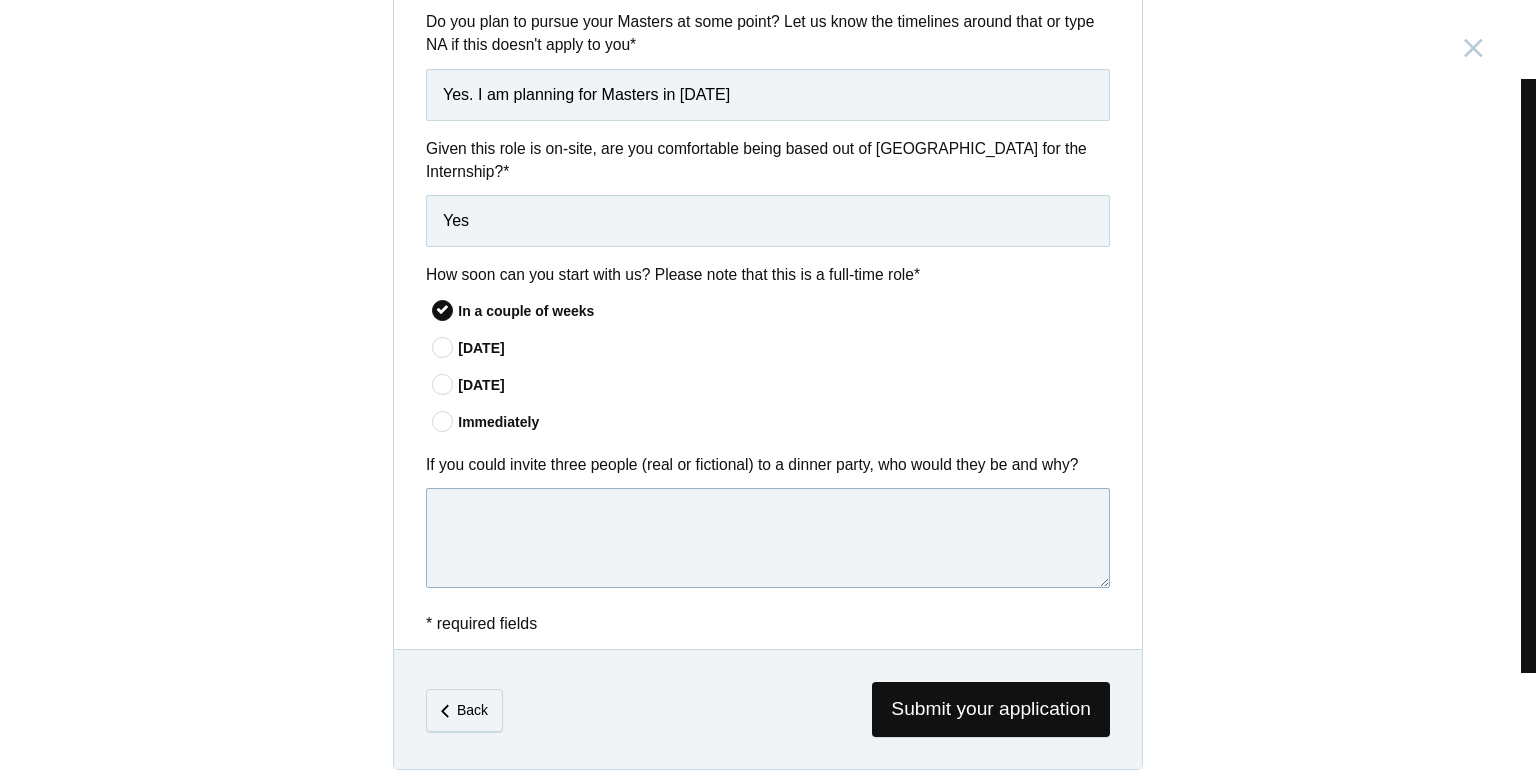 click at bounding box center (768, 538) 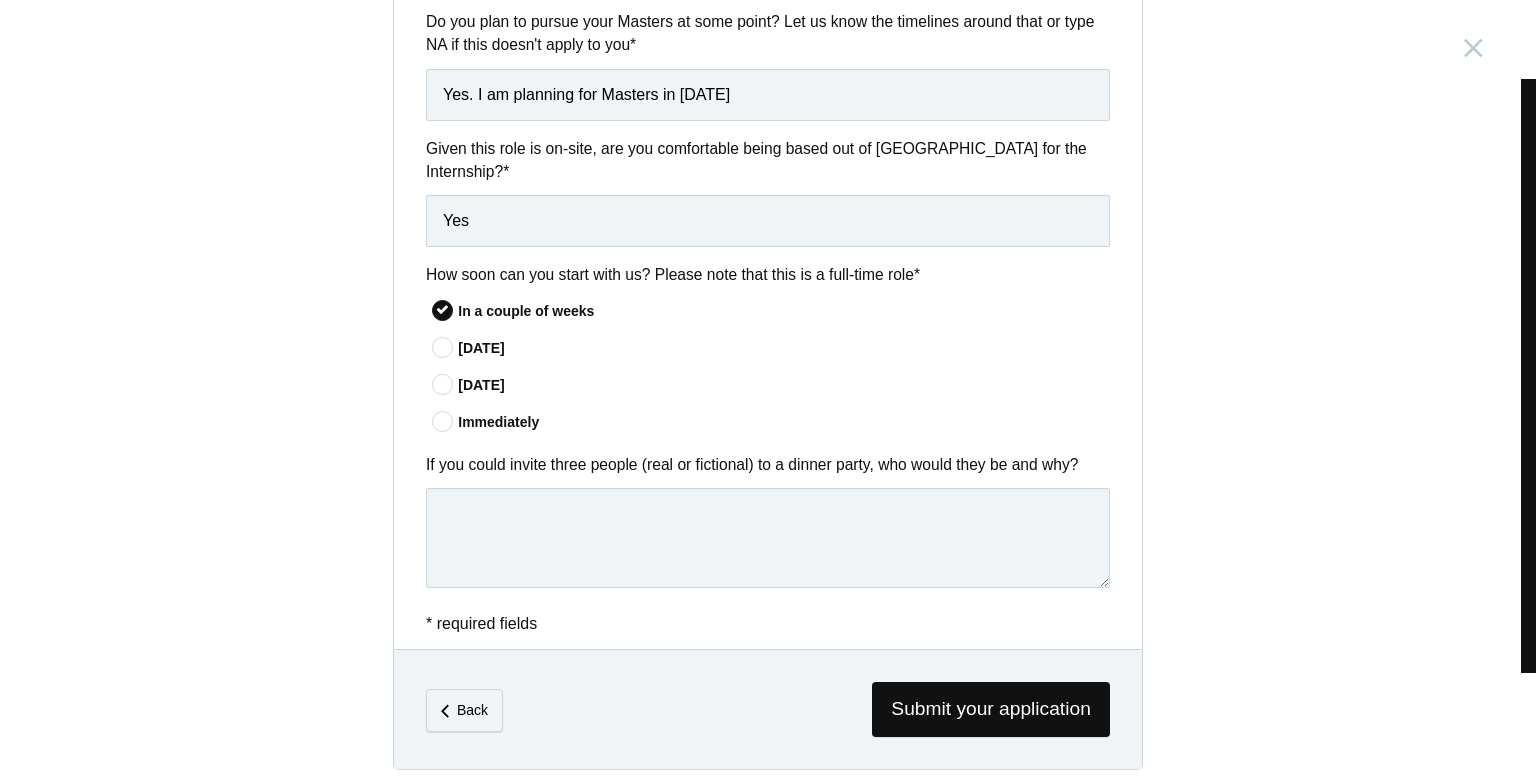 click on "If you could invite three people (real or fictional) to a dinner party, who would they be and why?" at bounding box center [768, 464] 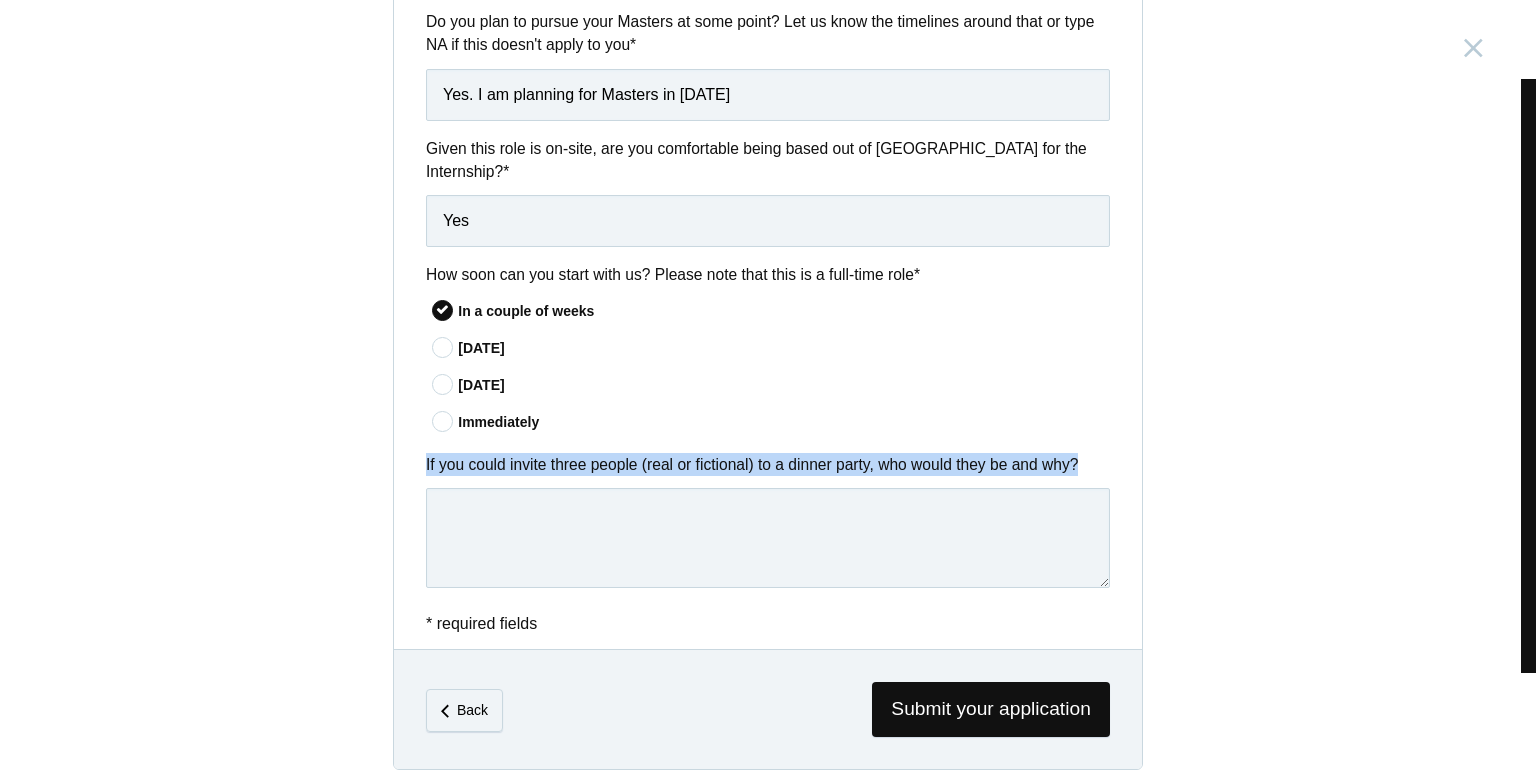 drag, startPoint x: 418, startPoint y: 446, endPoint x: 1072, endPoint y: 455, distance: 654.06195 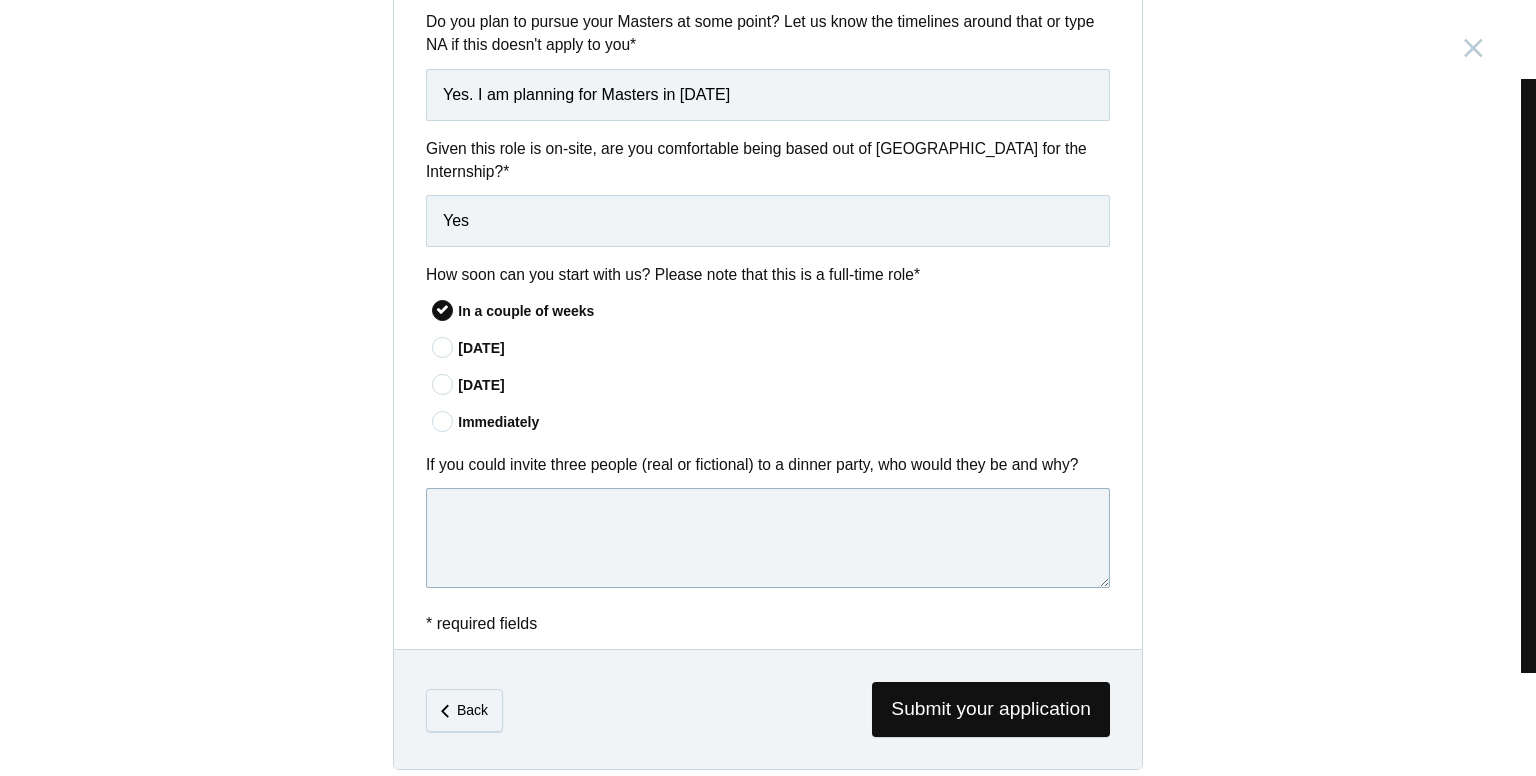 click at bounding box center (768, 538) 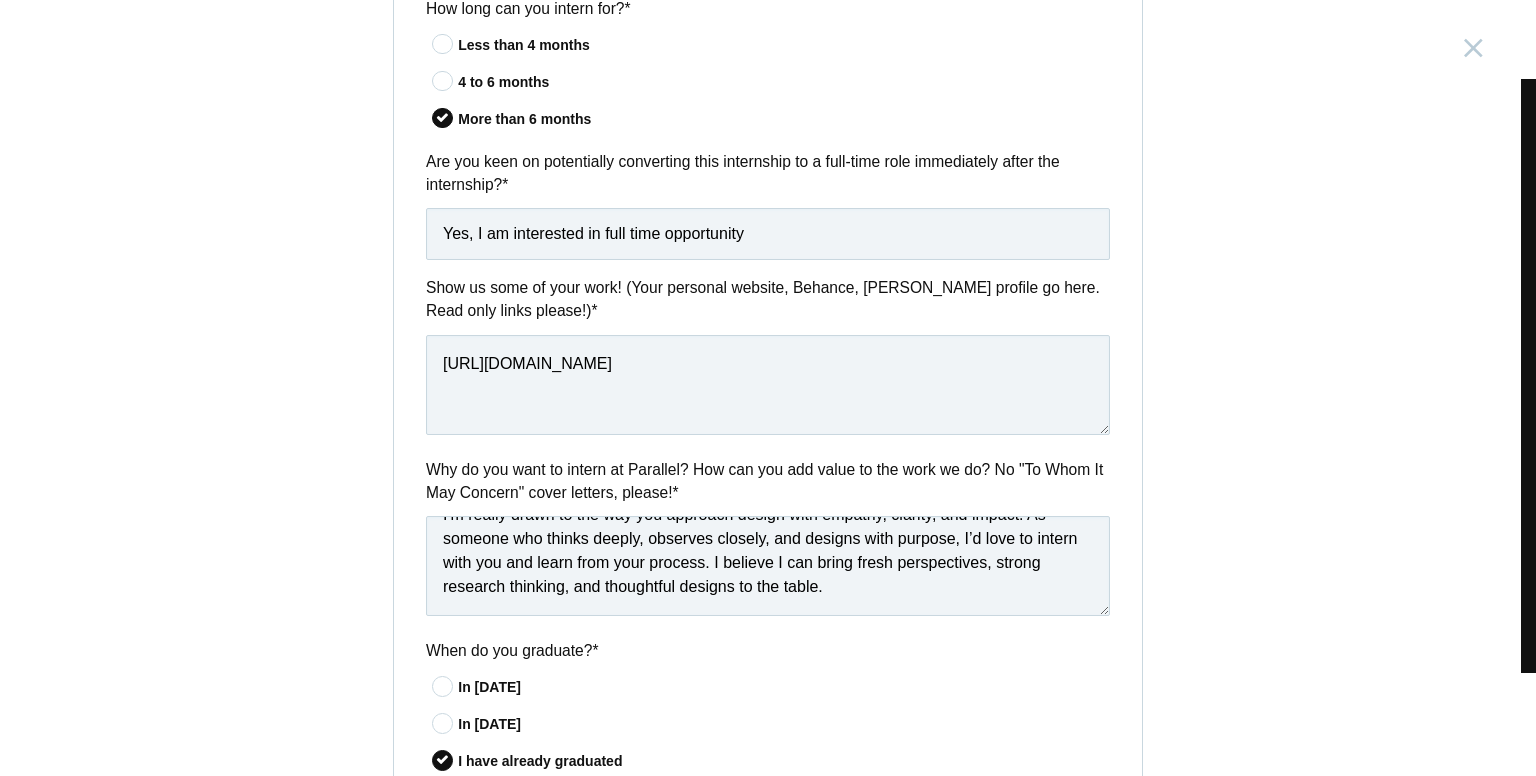 scroll, scrollTop: 752, scrollLeft: 0, axis: vertical 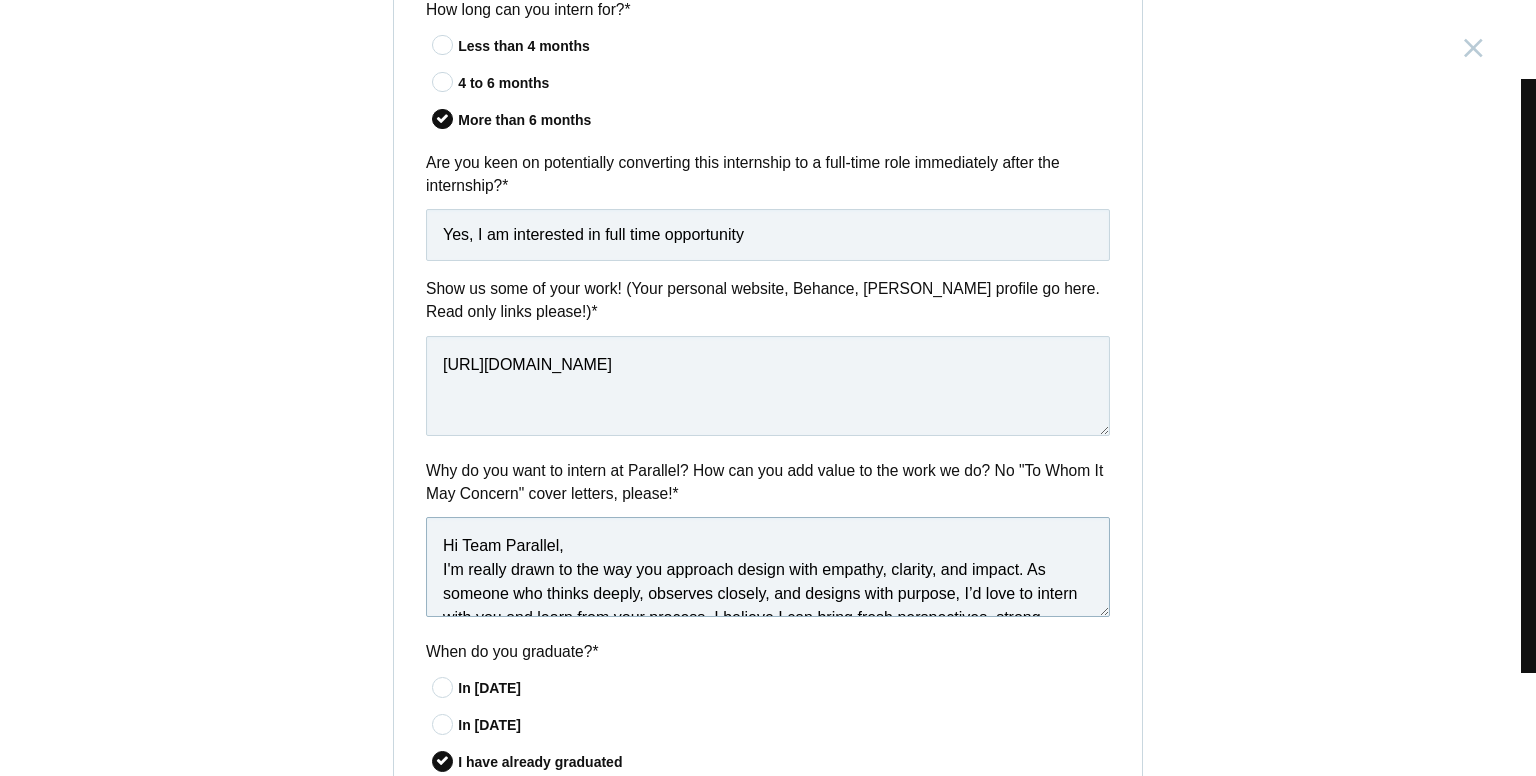 drag, startPoint x: 837, startPoint y: 574, endPoint x: 407, endPoint y: 506, distance: 435.34354 